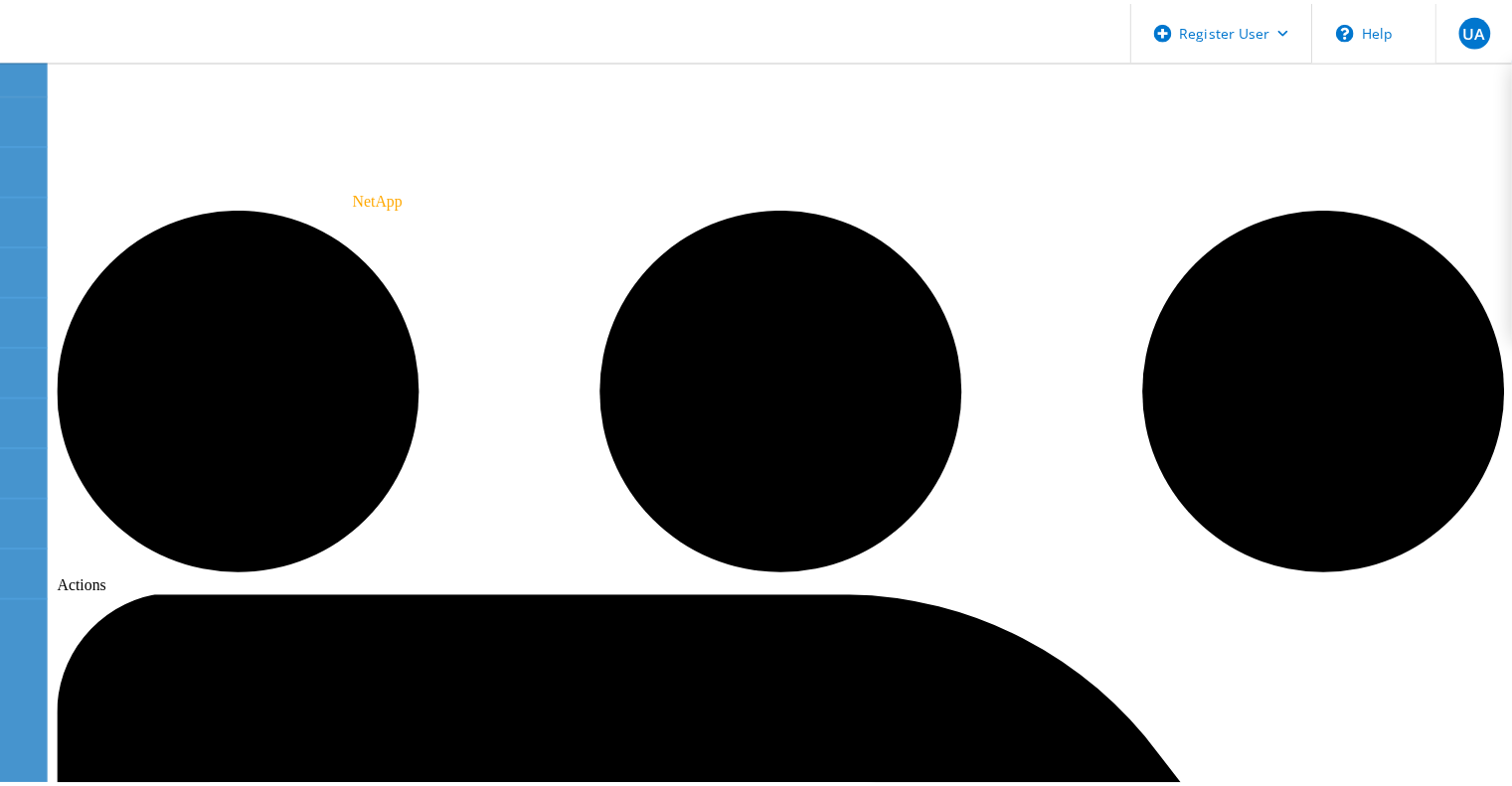 scroll, scrollTop: 0, scrollLeft: 0, axis: both 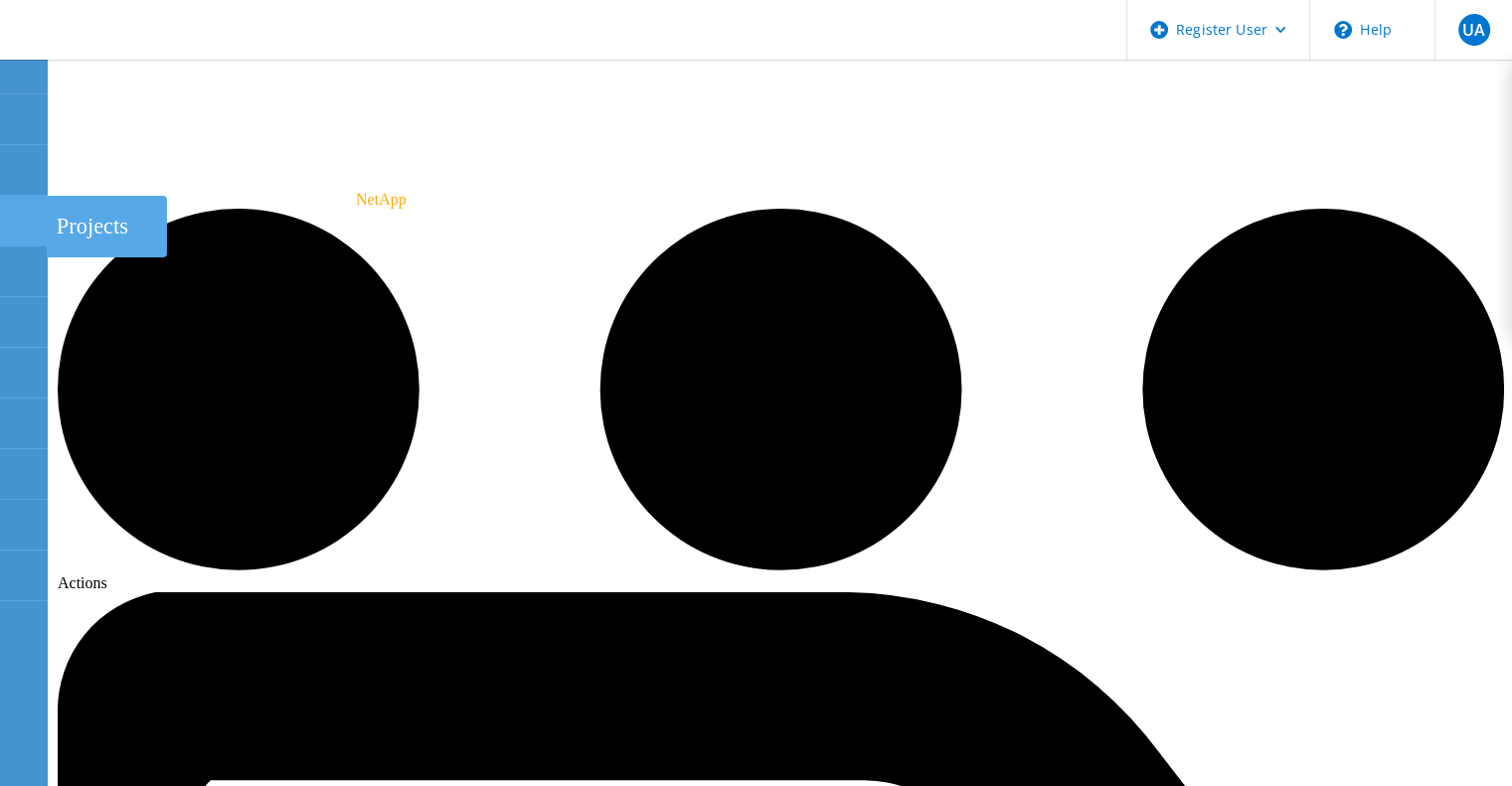 click at bounding box center [23, 224] 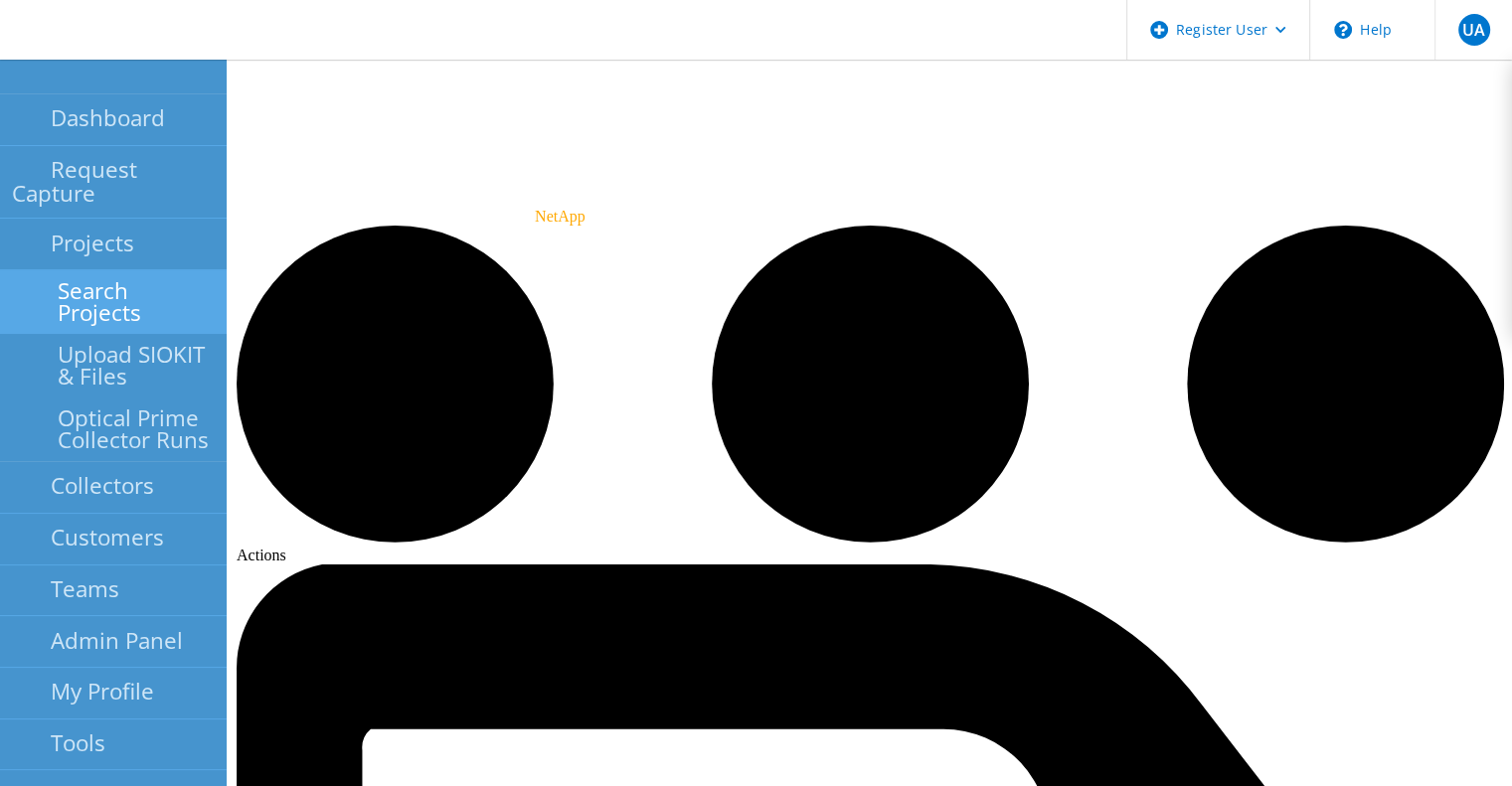 click on "Search Projects" at bounding box center [113, 302] 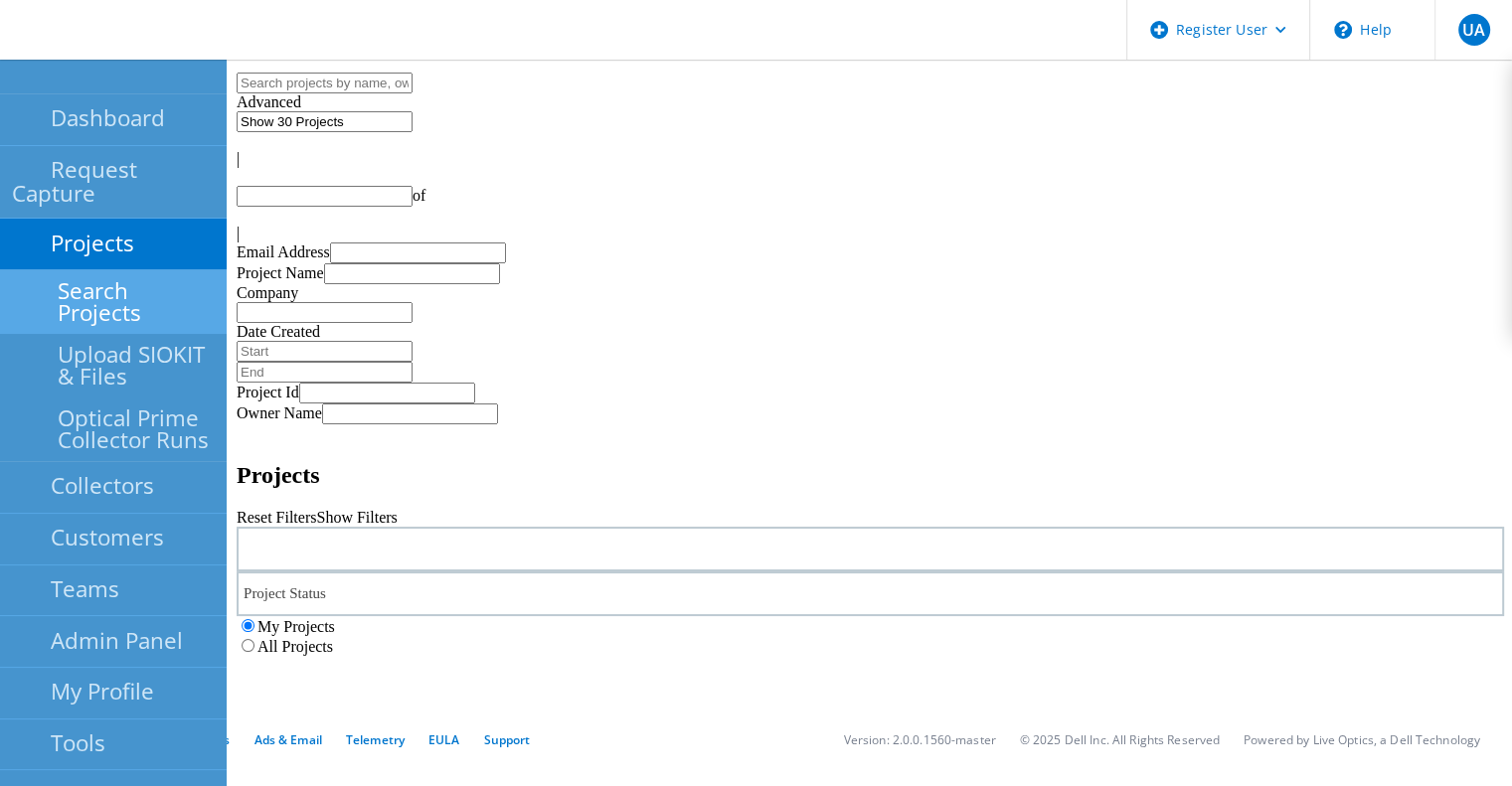 type on "1" 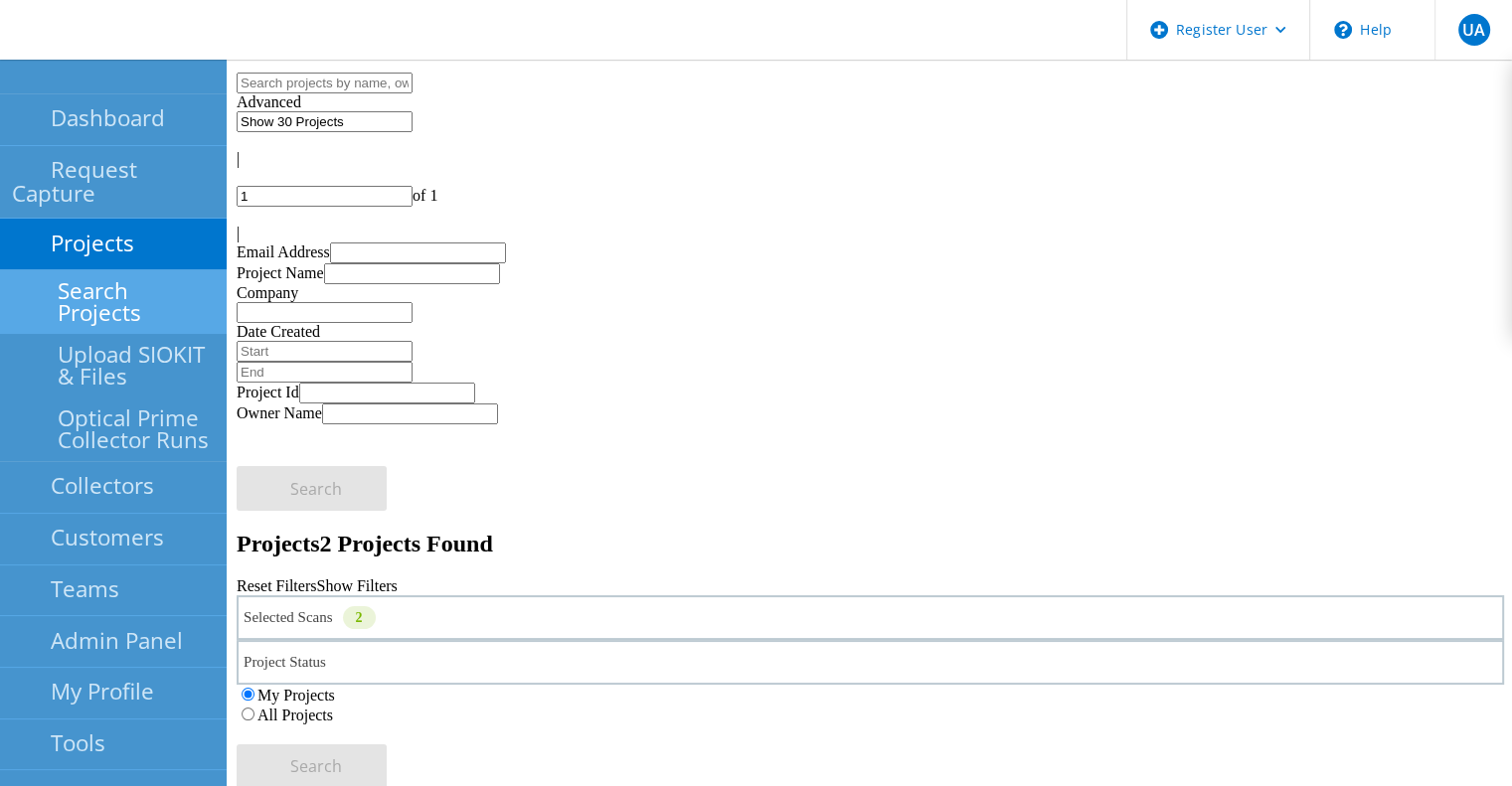 click on "All Projects" 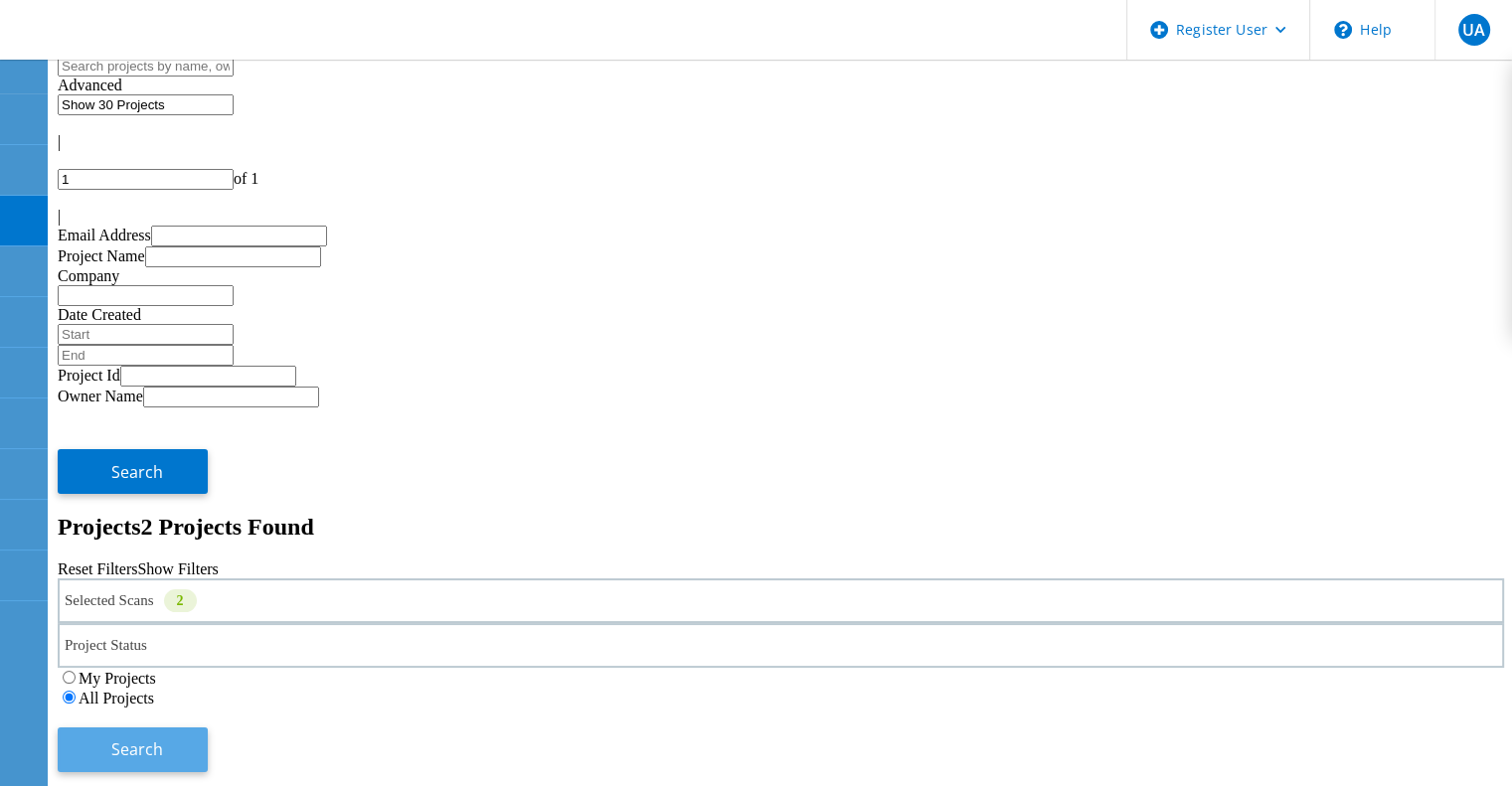 click on "Search" 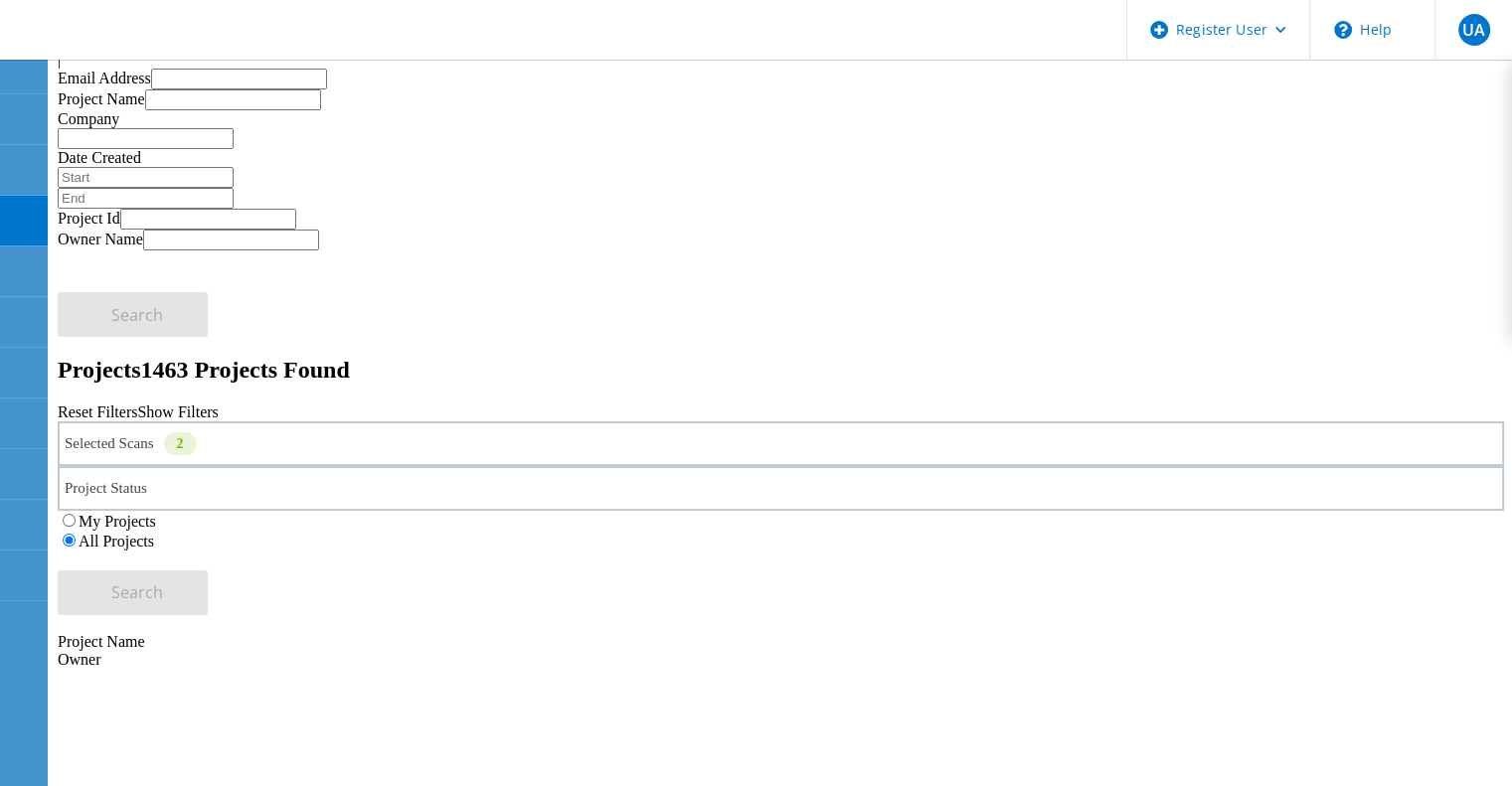 scroll, scrollTop: 168, scrollLeft: 0, axis: vertical 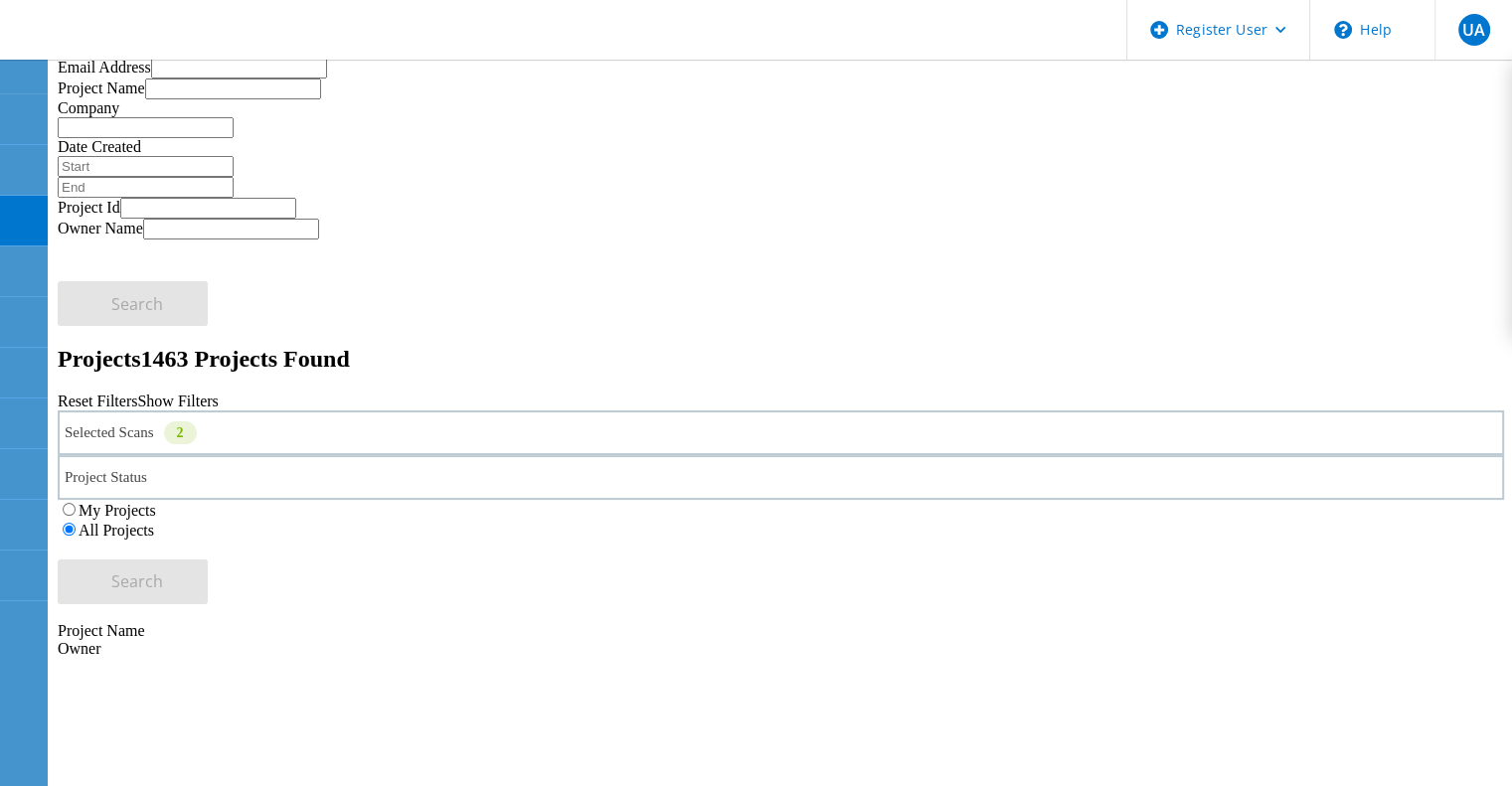 click on "9.16 With Perf" 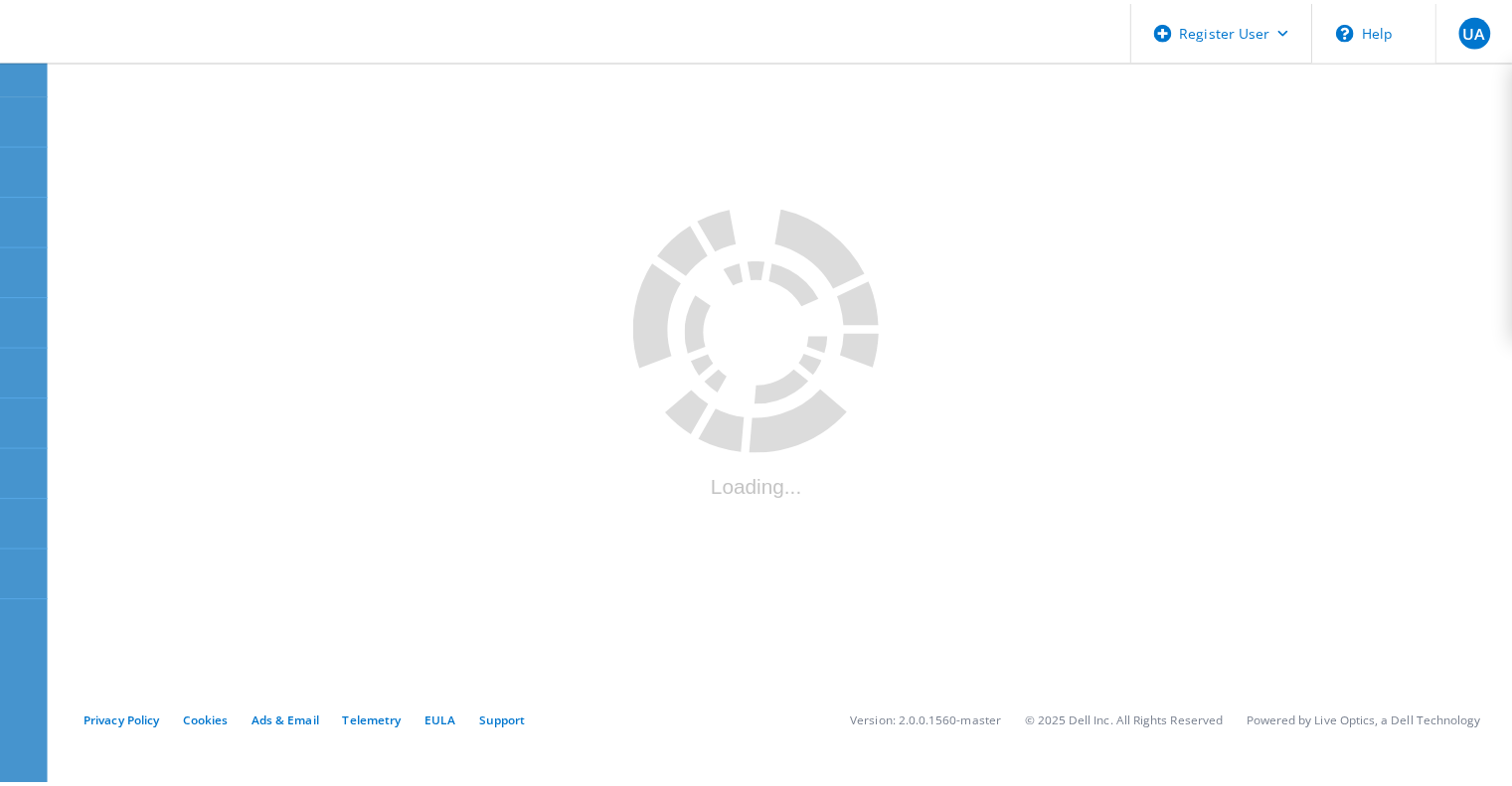 scroll, scrollTop: 0, scrollLeft: 0, axis: both 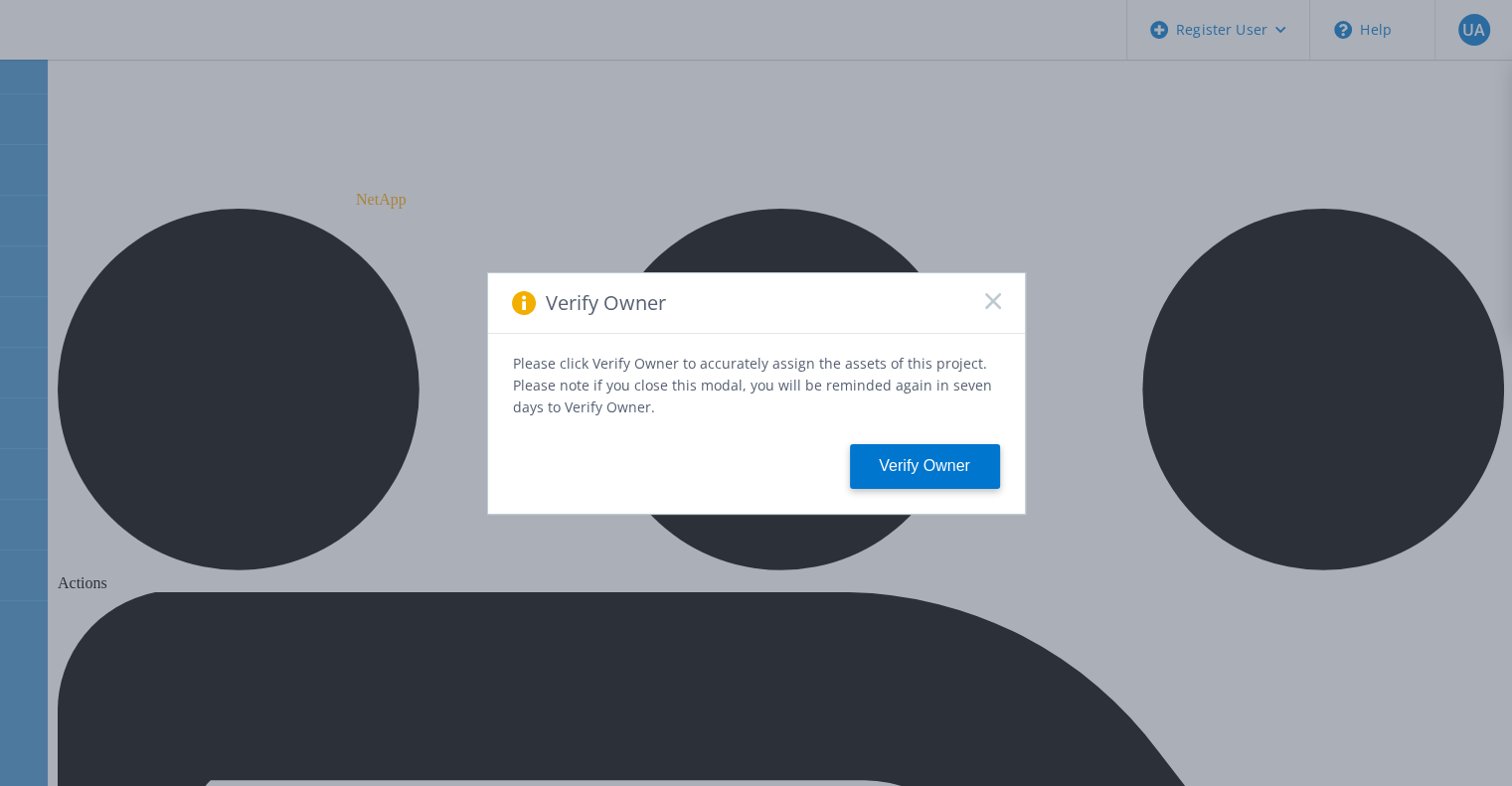 click at bounding box center [993, 303] 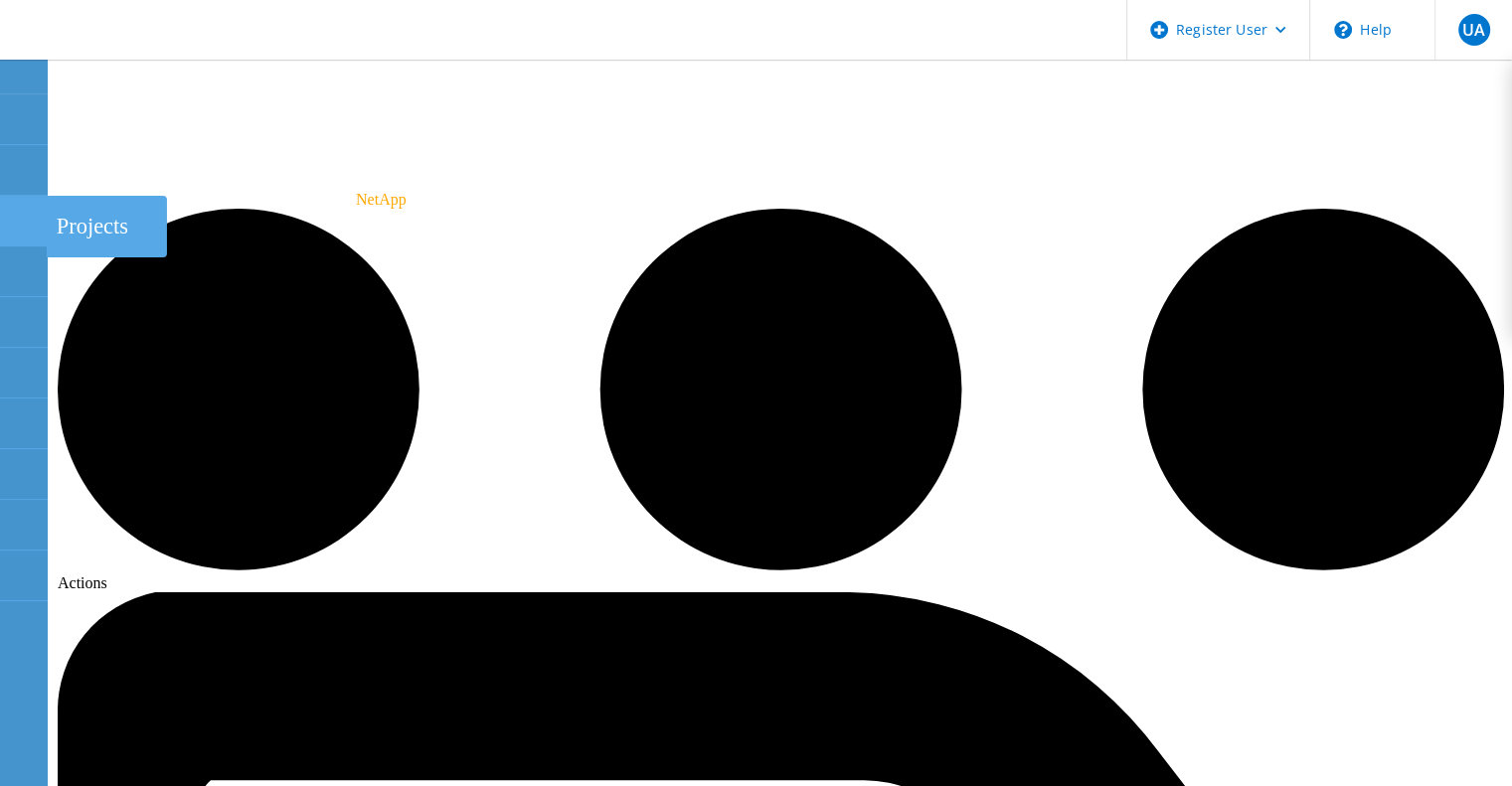 click on "Projects" at bounding box center (-66, 221) 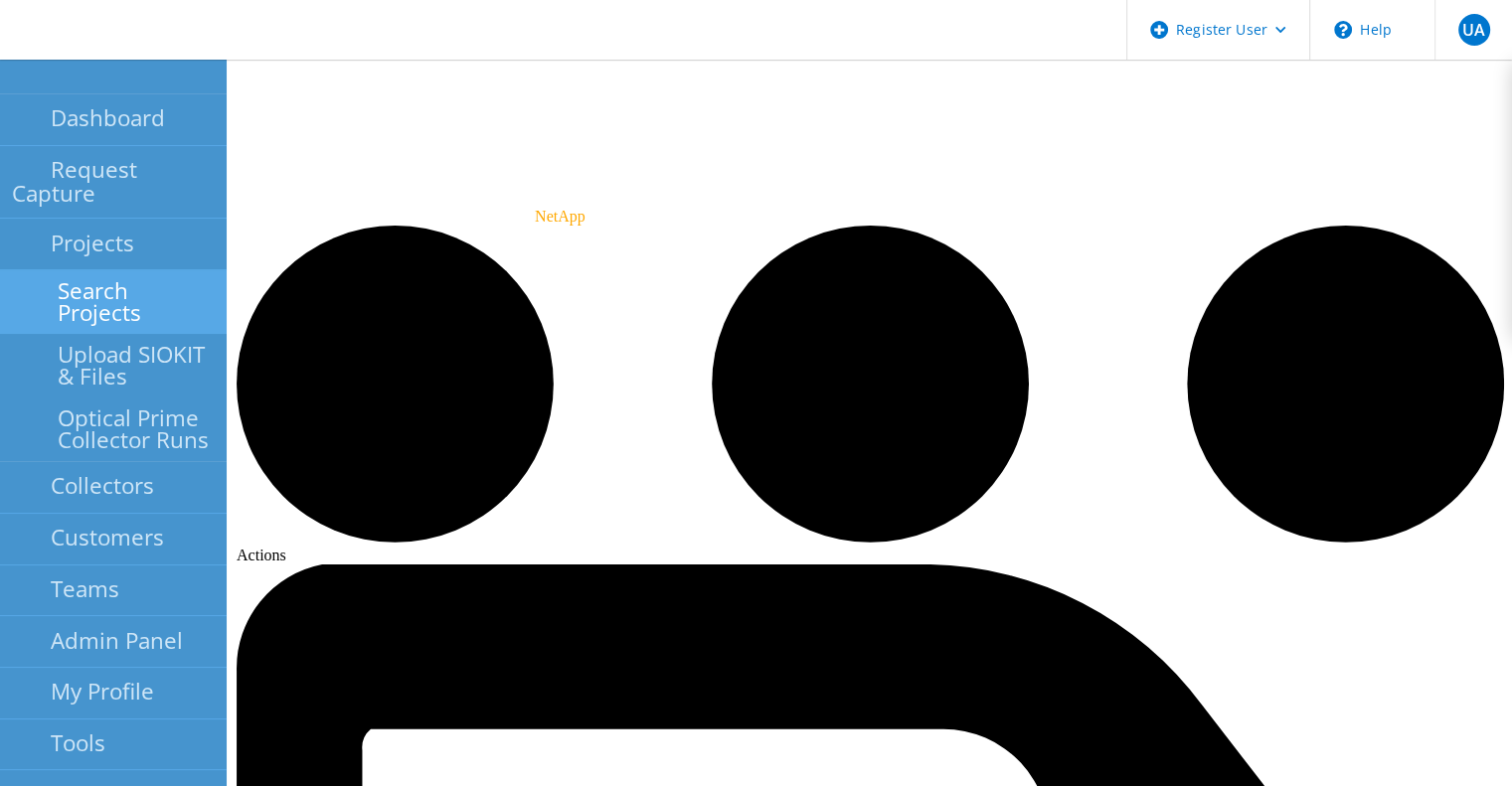 click on "Search Projects" at bounding box center (113, 302) 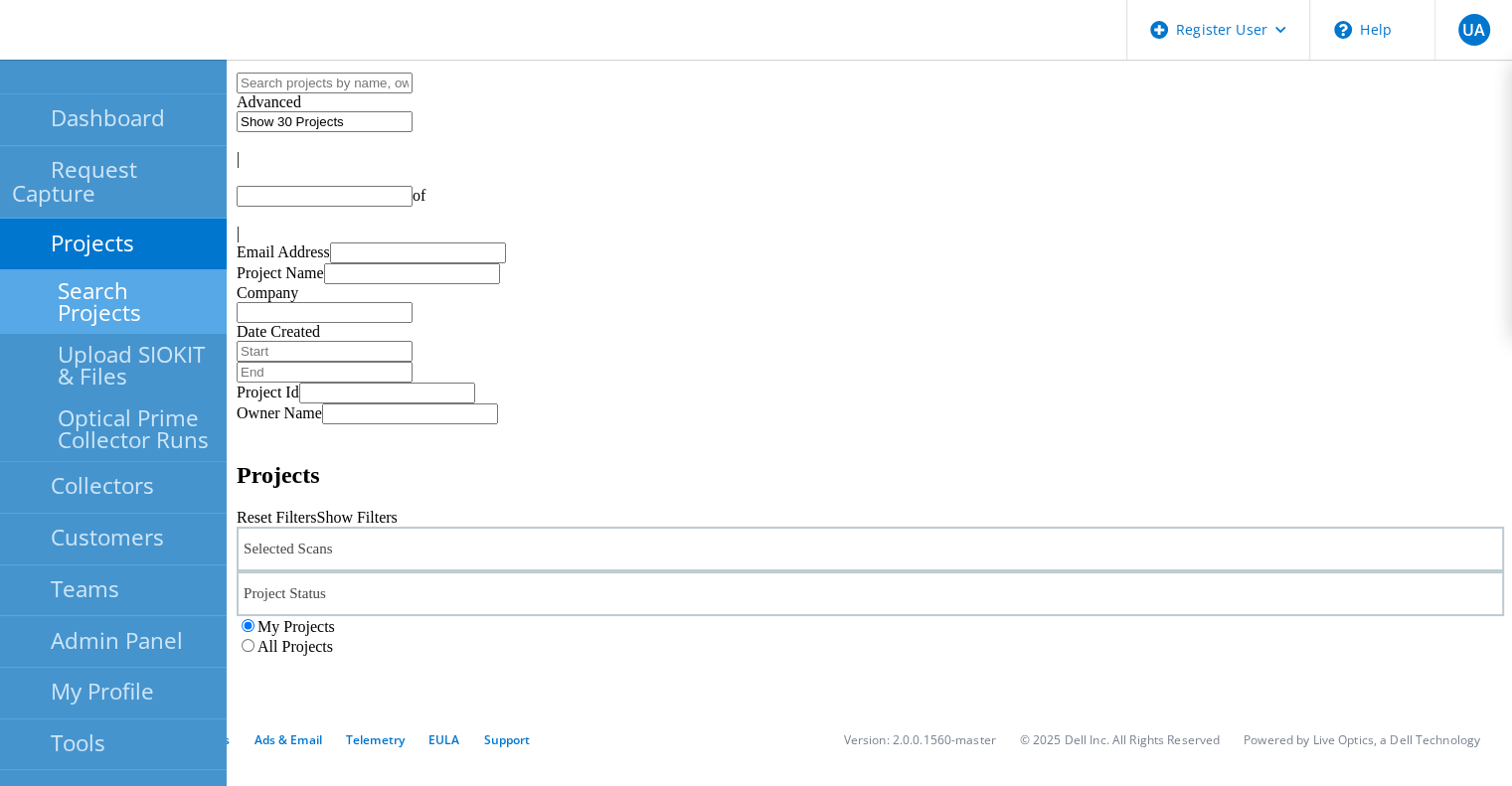 type on "1" 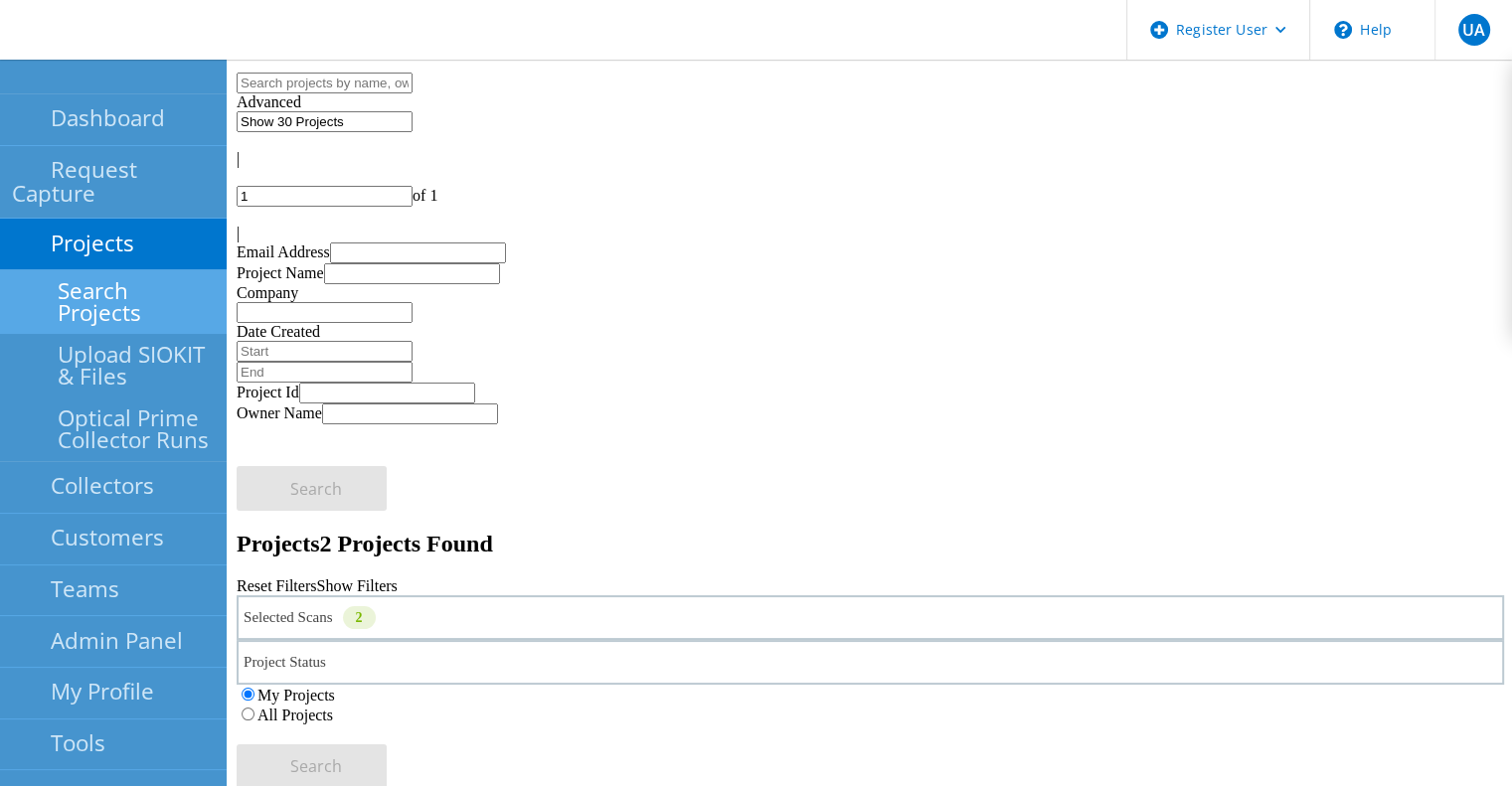 click on "All Projects" 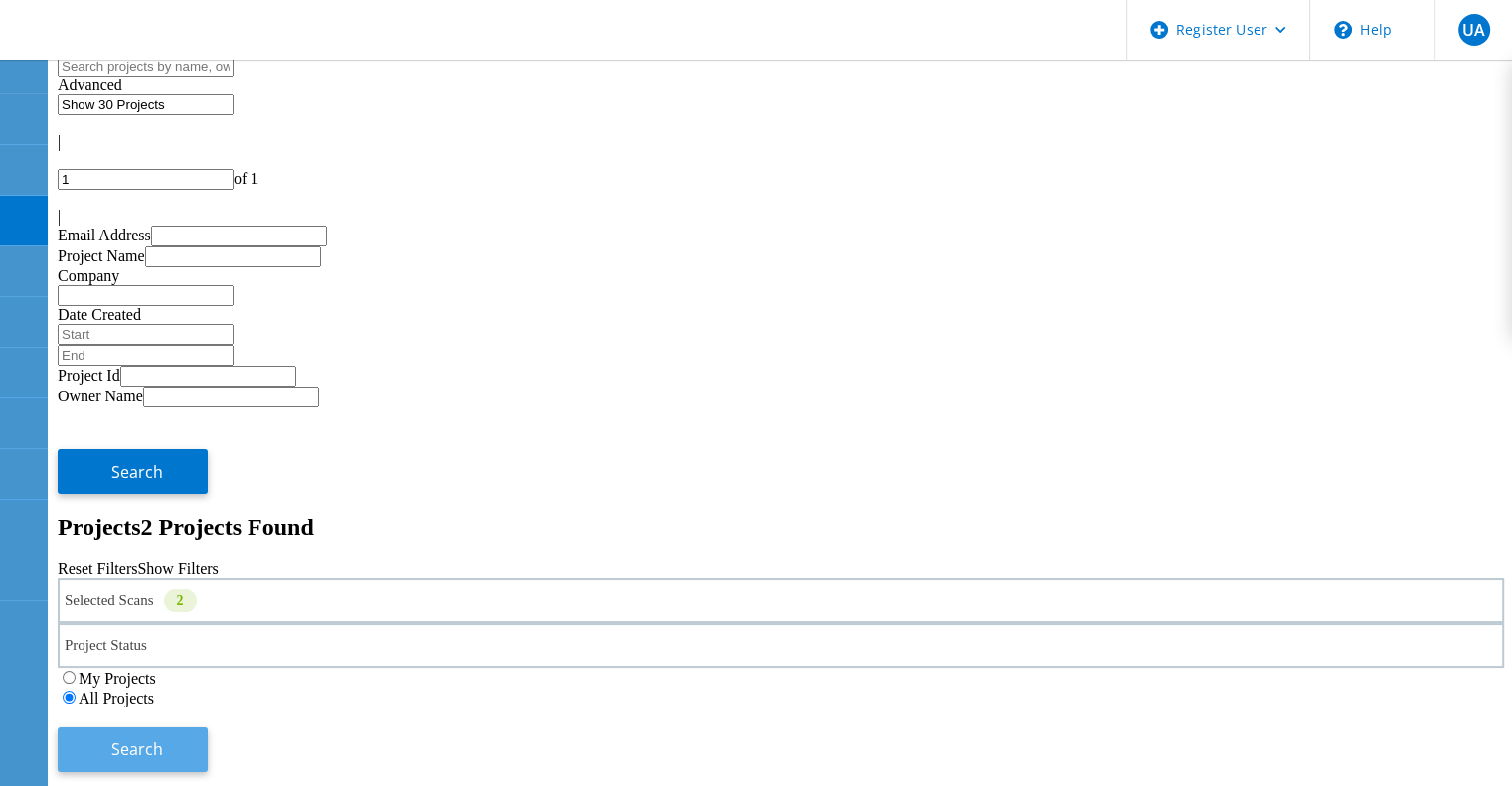 click on "Search" 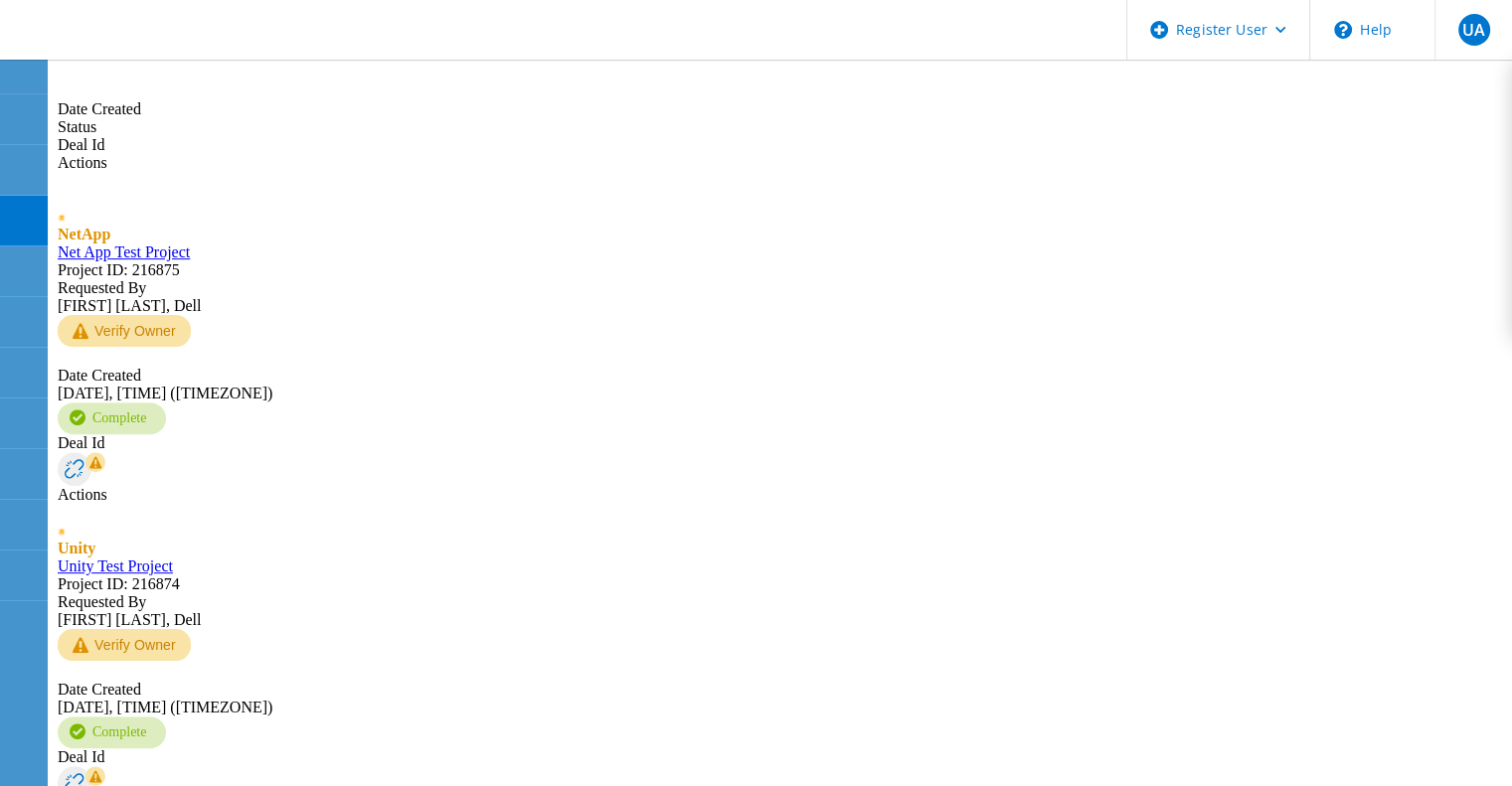 scroll, scrollTop: 863, scrollLeft: 0, axis: vertical 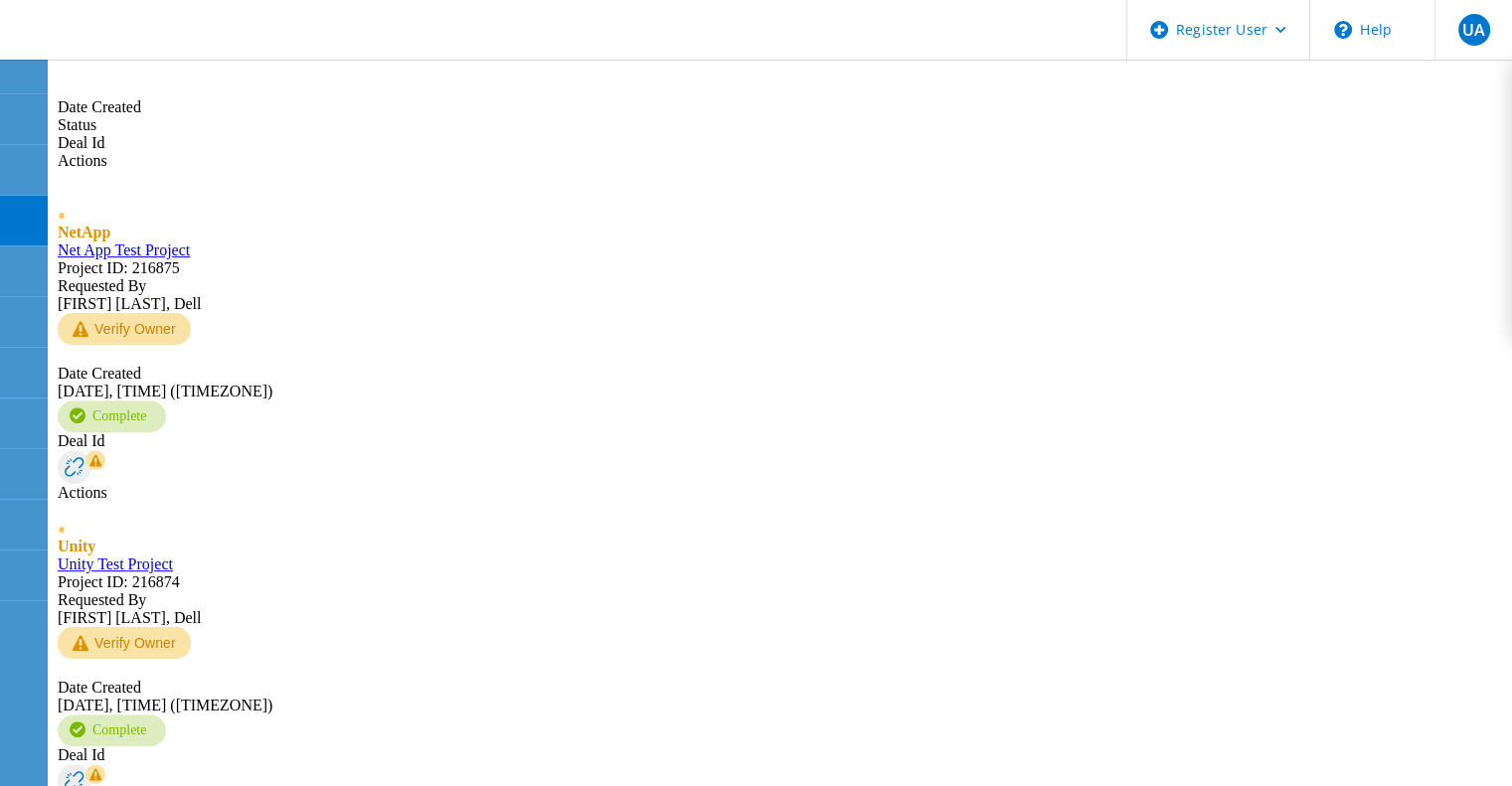 click on "Test Project 9.3" 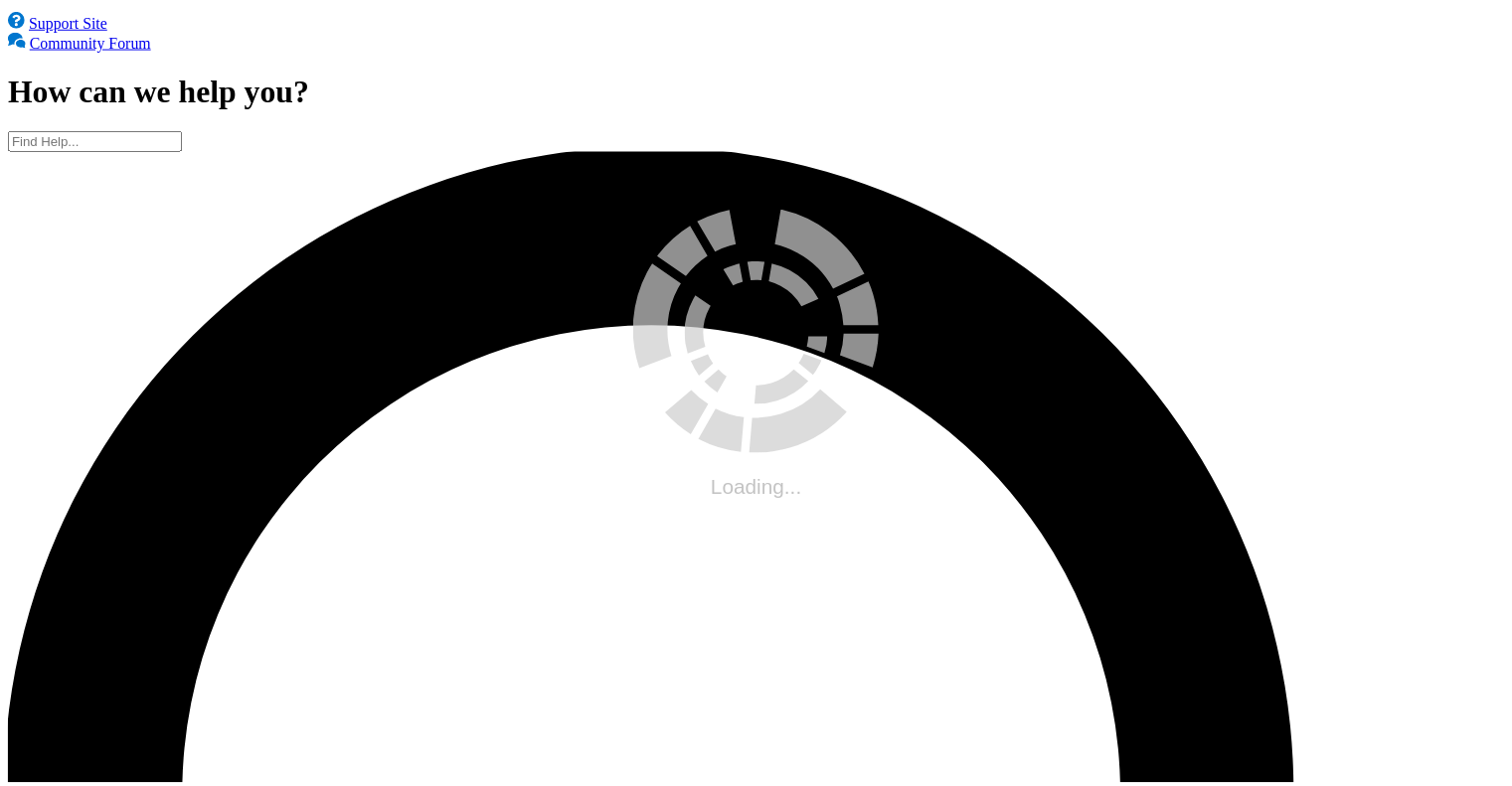 scroll, scrollTop: 0, scrollLeft: 0, axis: both 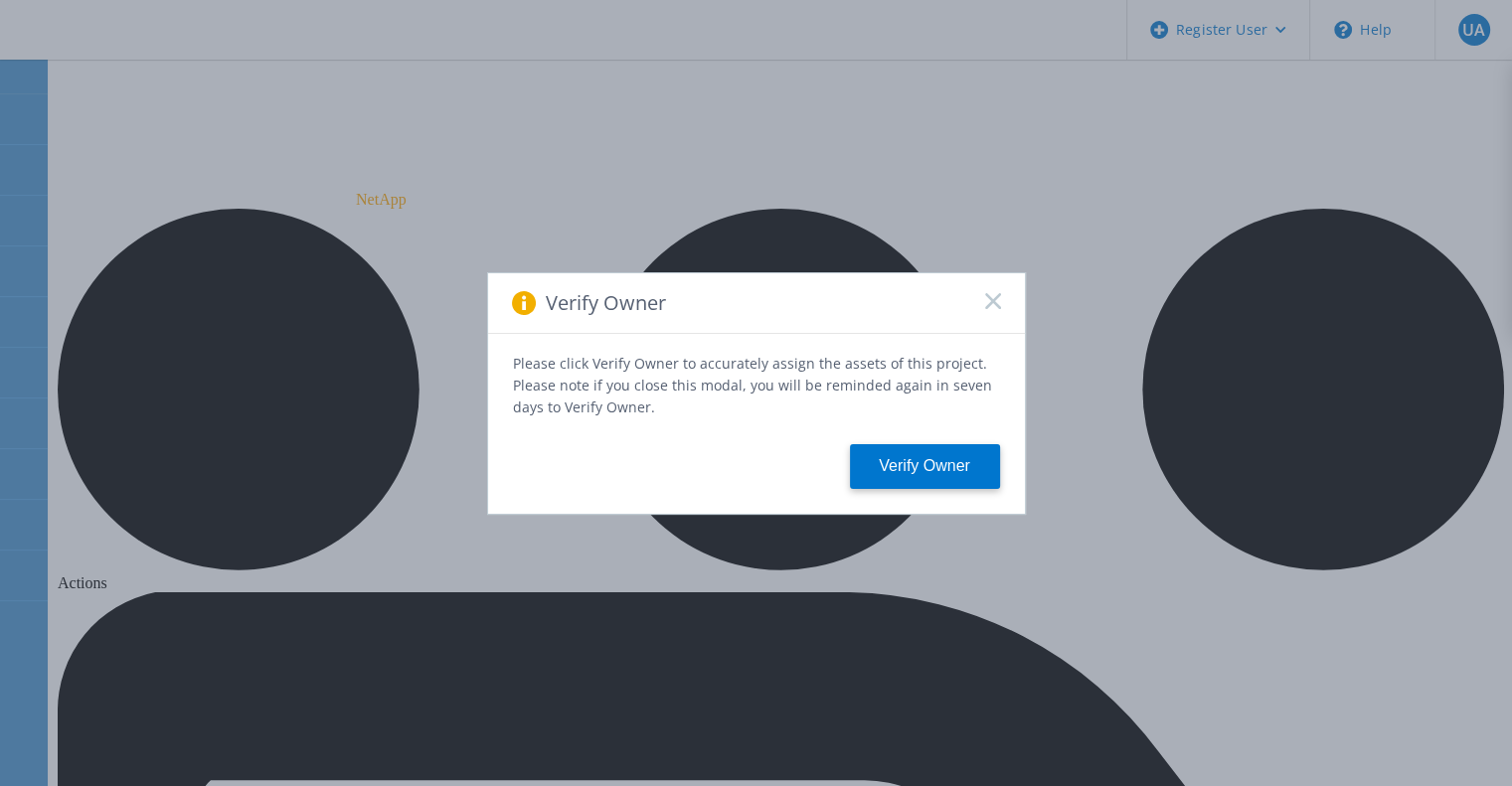 click 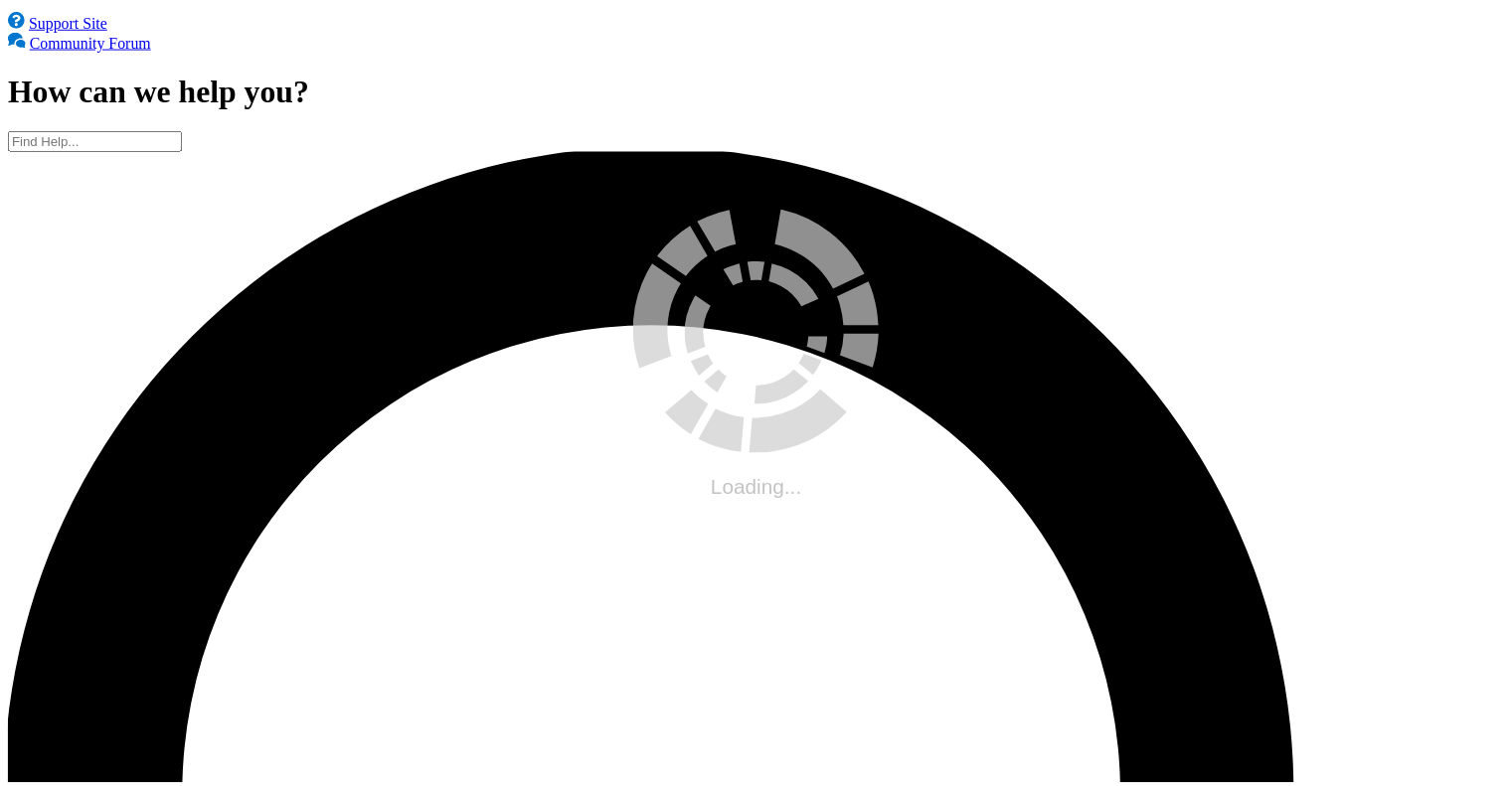 scroll, scrollTop: 0, scrollLeft: 0, axis: both 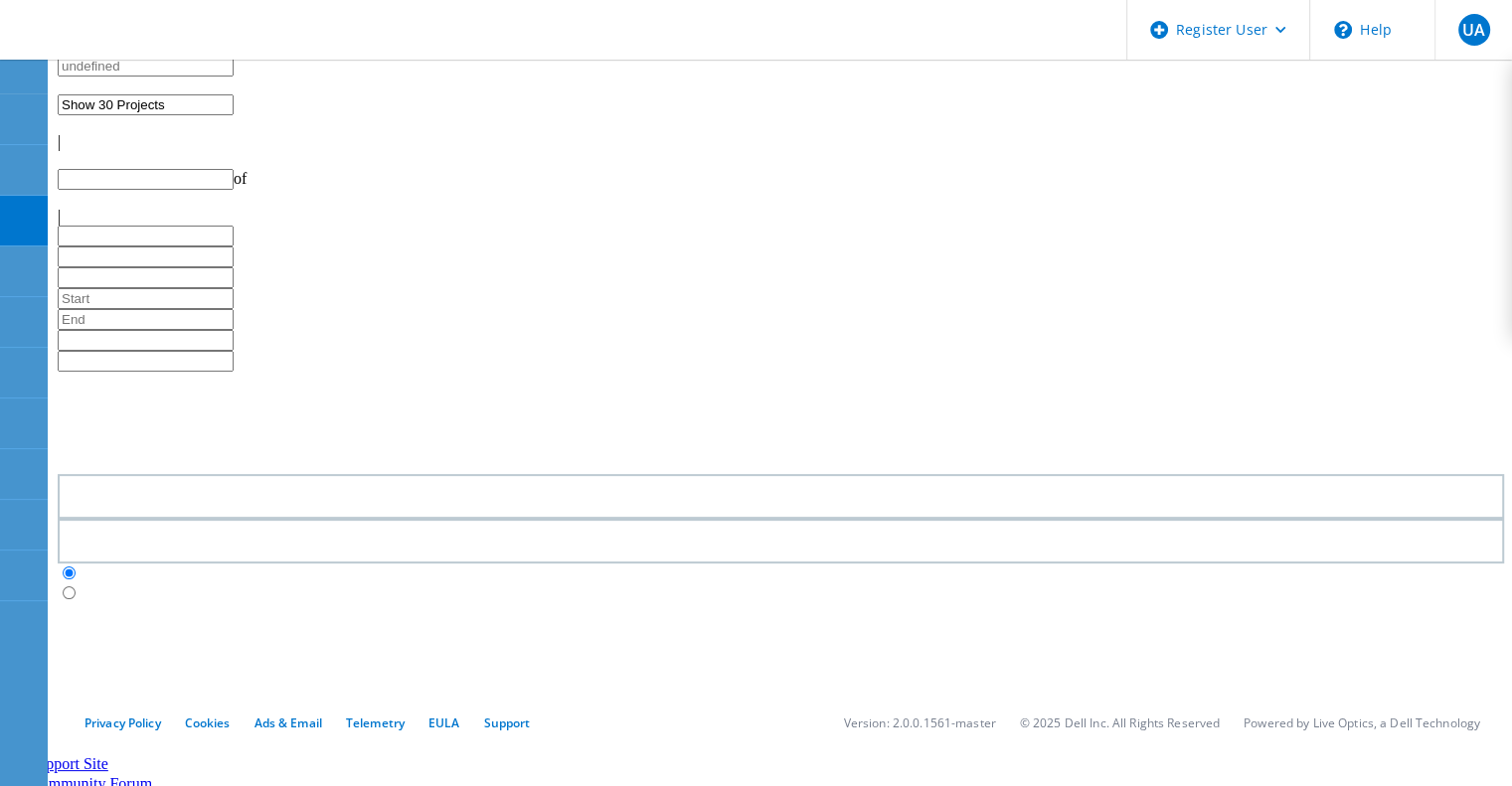 type on "1" 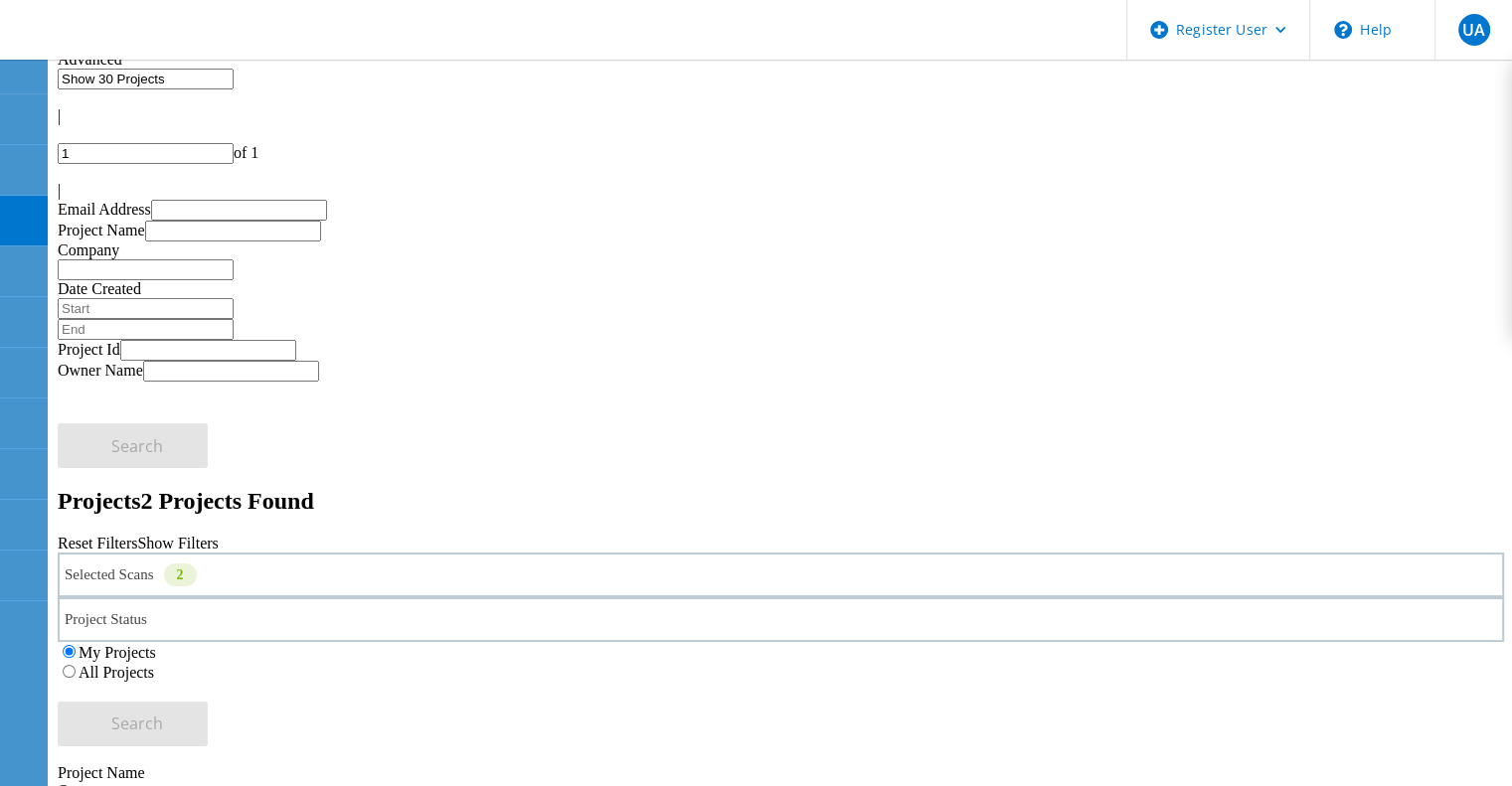 scroll, scrollTop: 17, scrollLeft: 0, axis: vertical 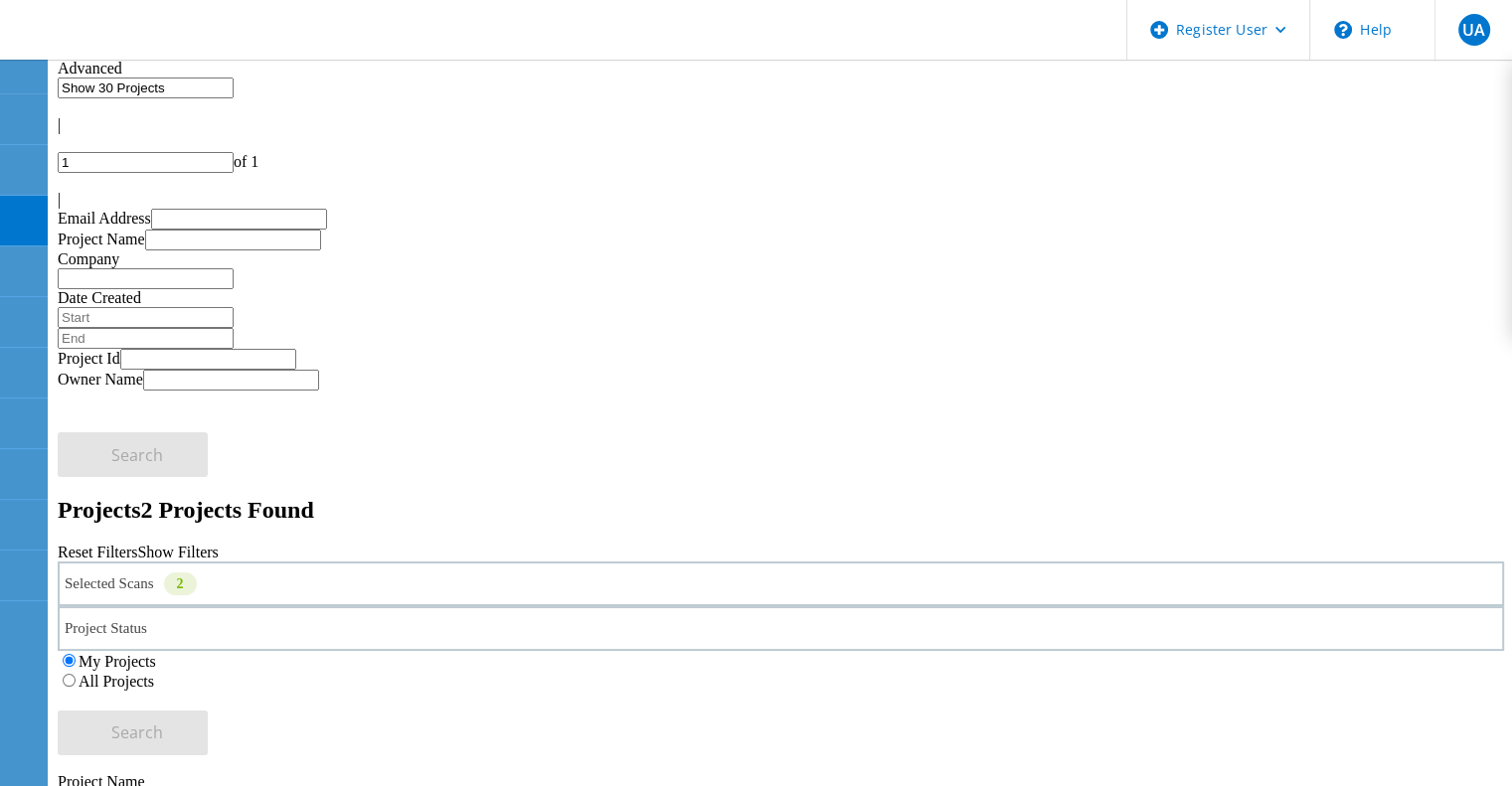 click on "All Projects" 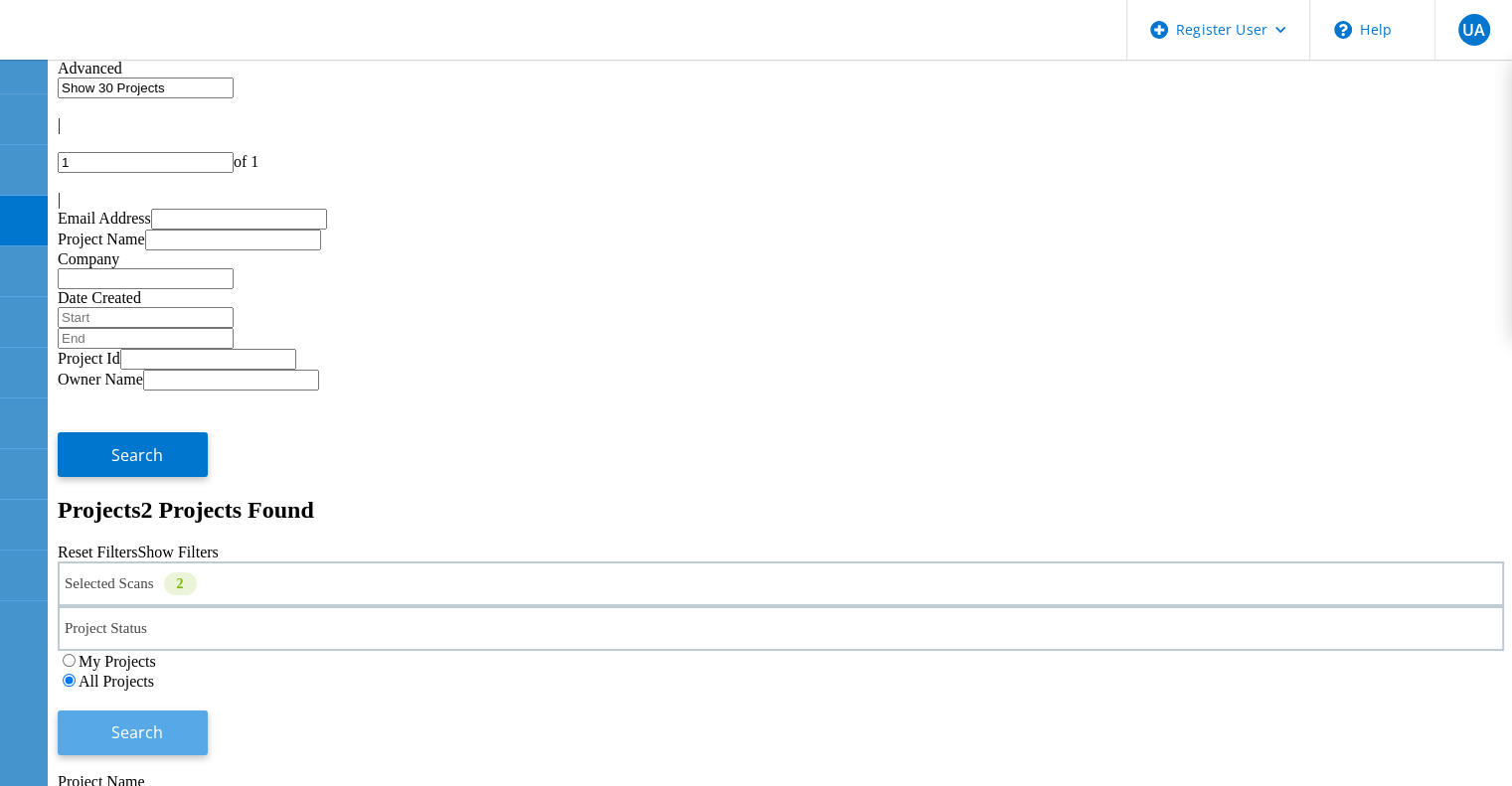 click on "Search" 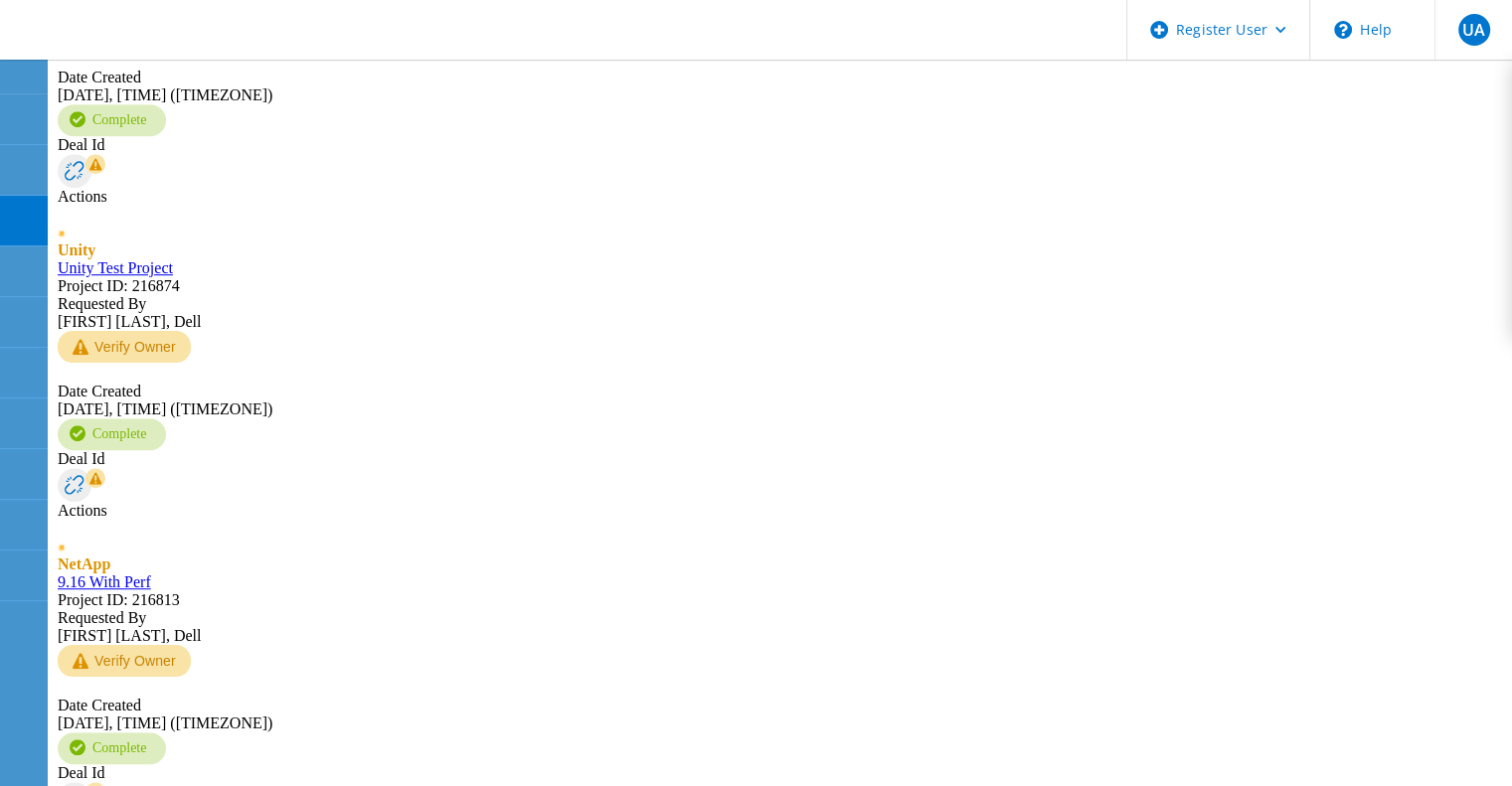 scroll, scrollTop: 1164, scrollLeft: 0, axis: vertical 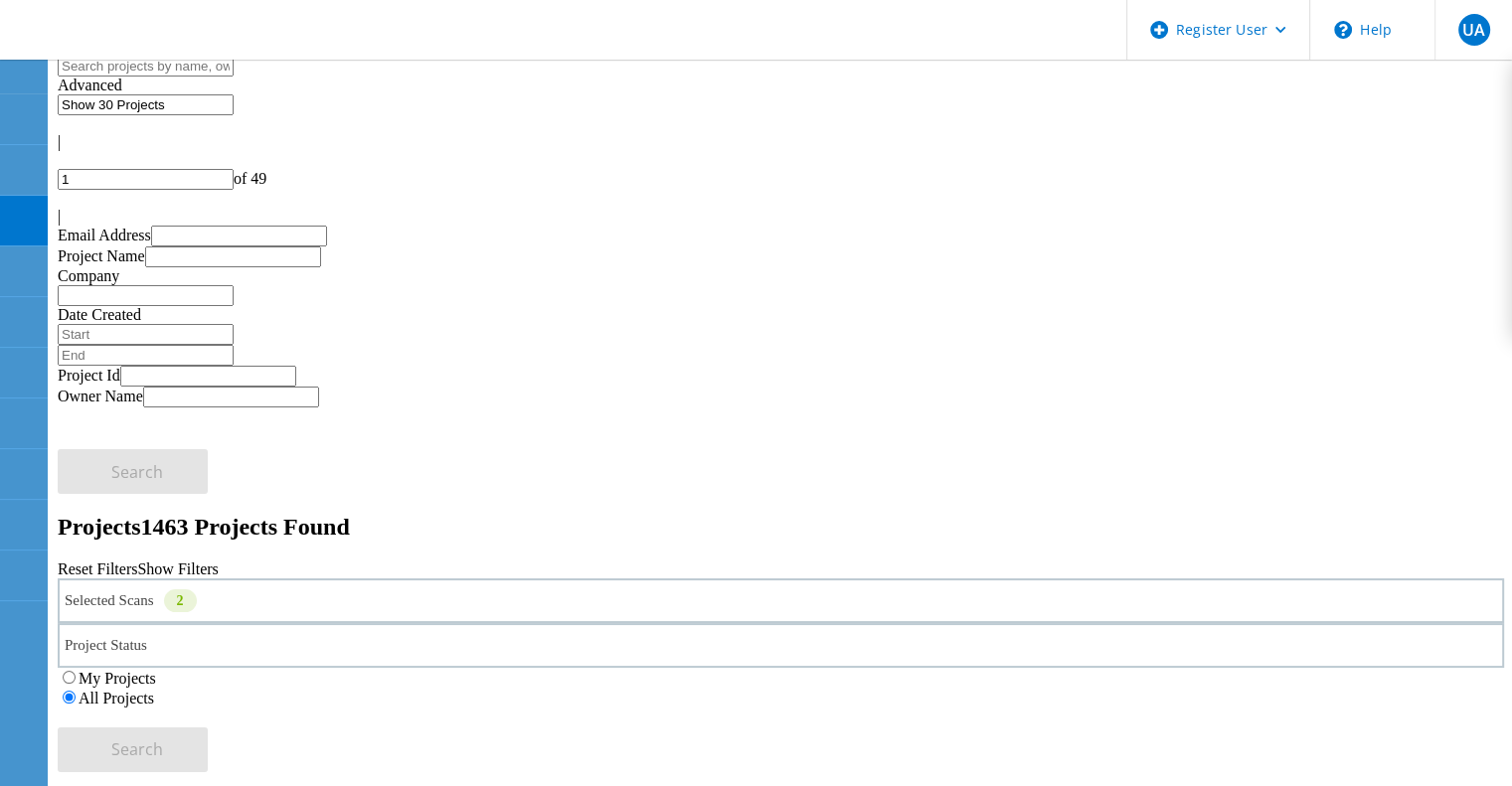 click on "Selected Scans   2" 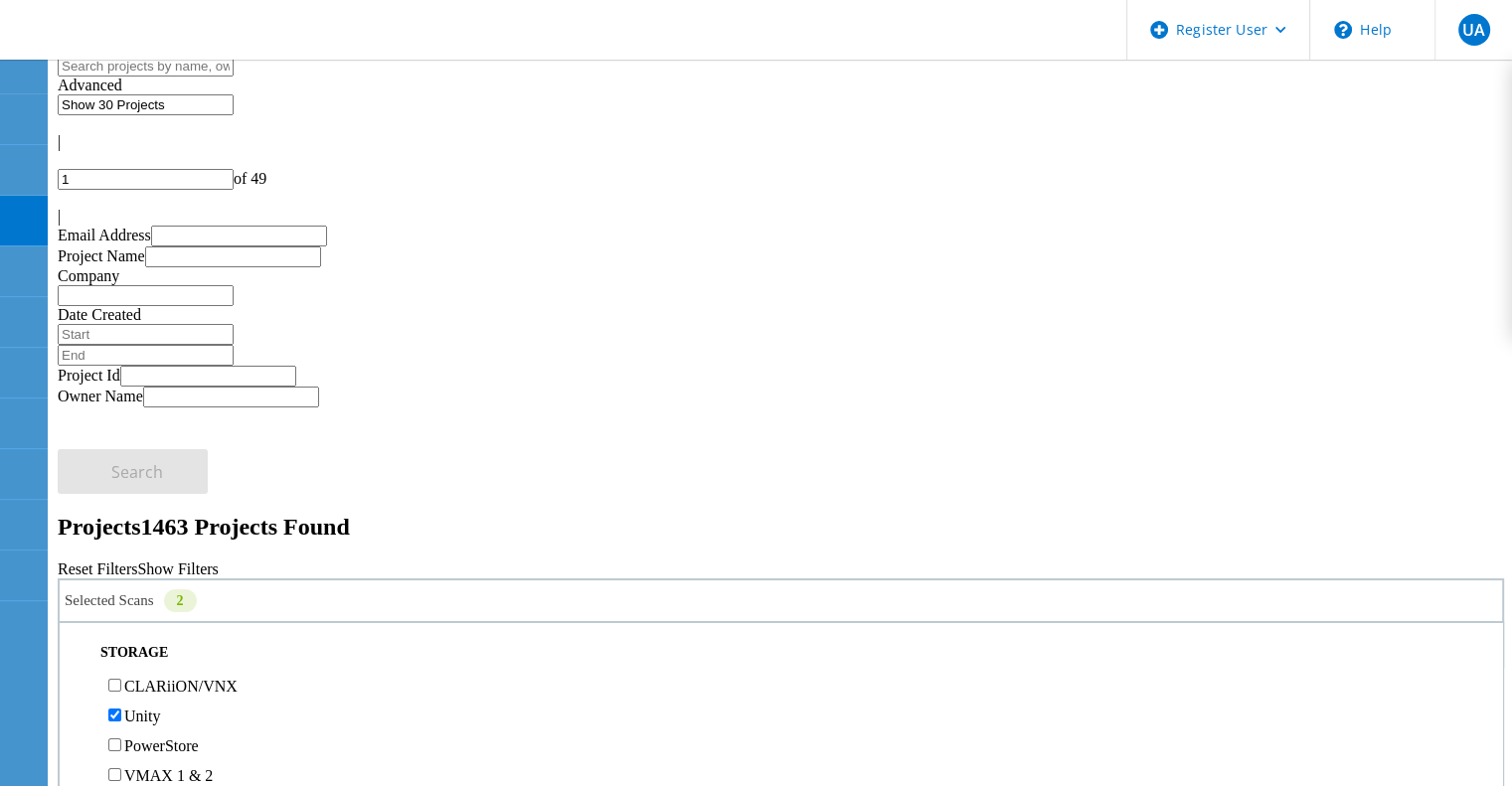 scroll, scrollTop: 328, scrollLeft: 0, axis: vertical 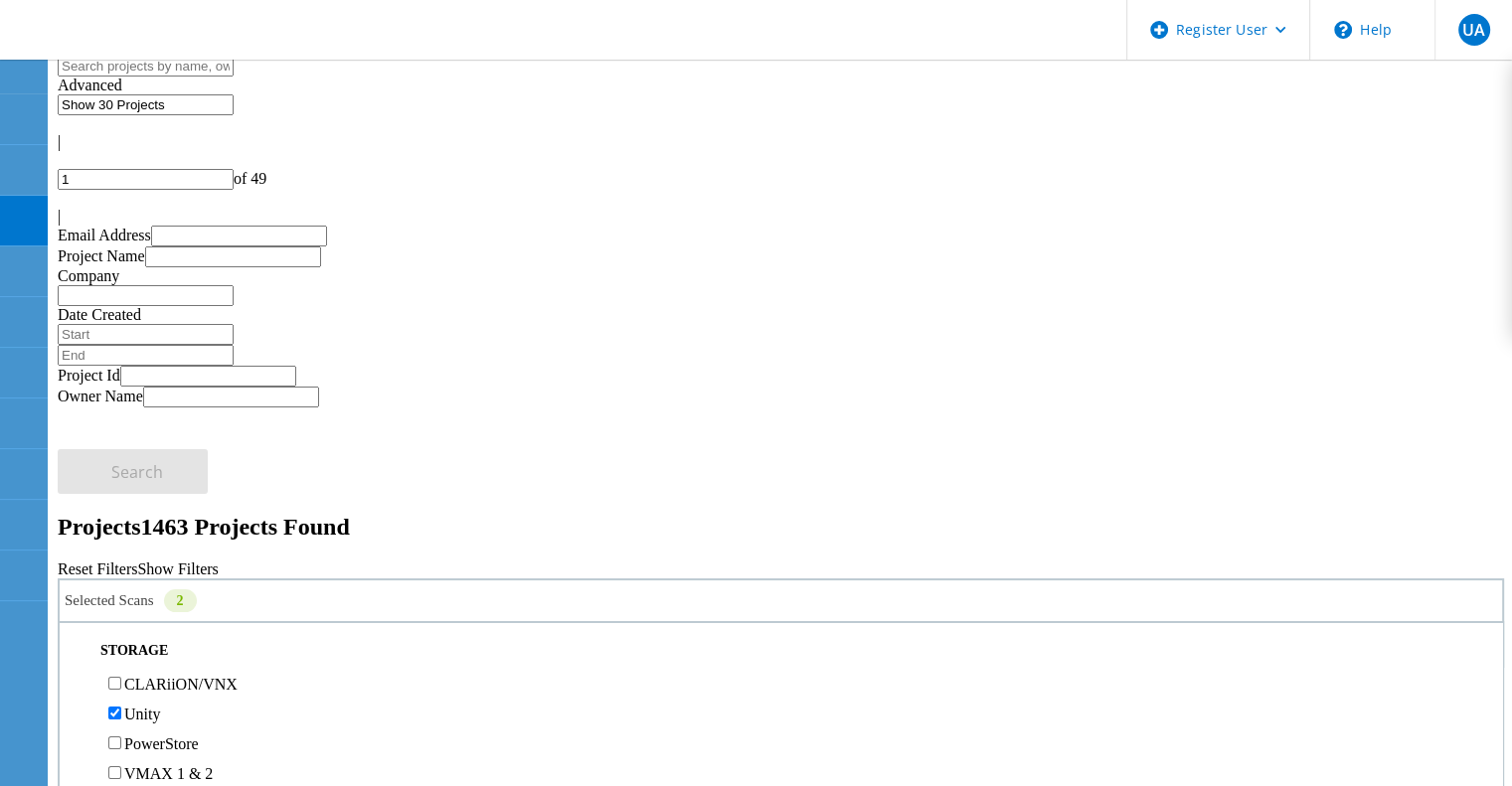 click on "Unity" 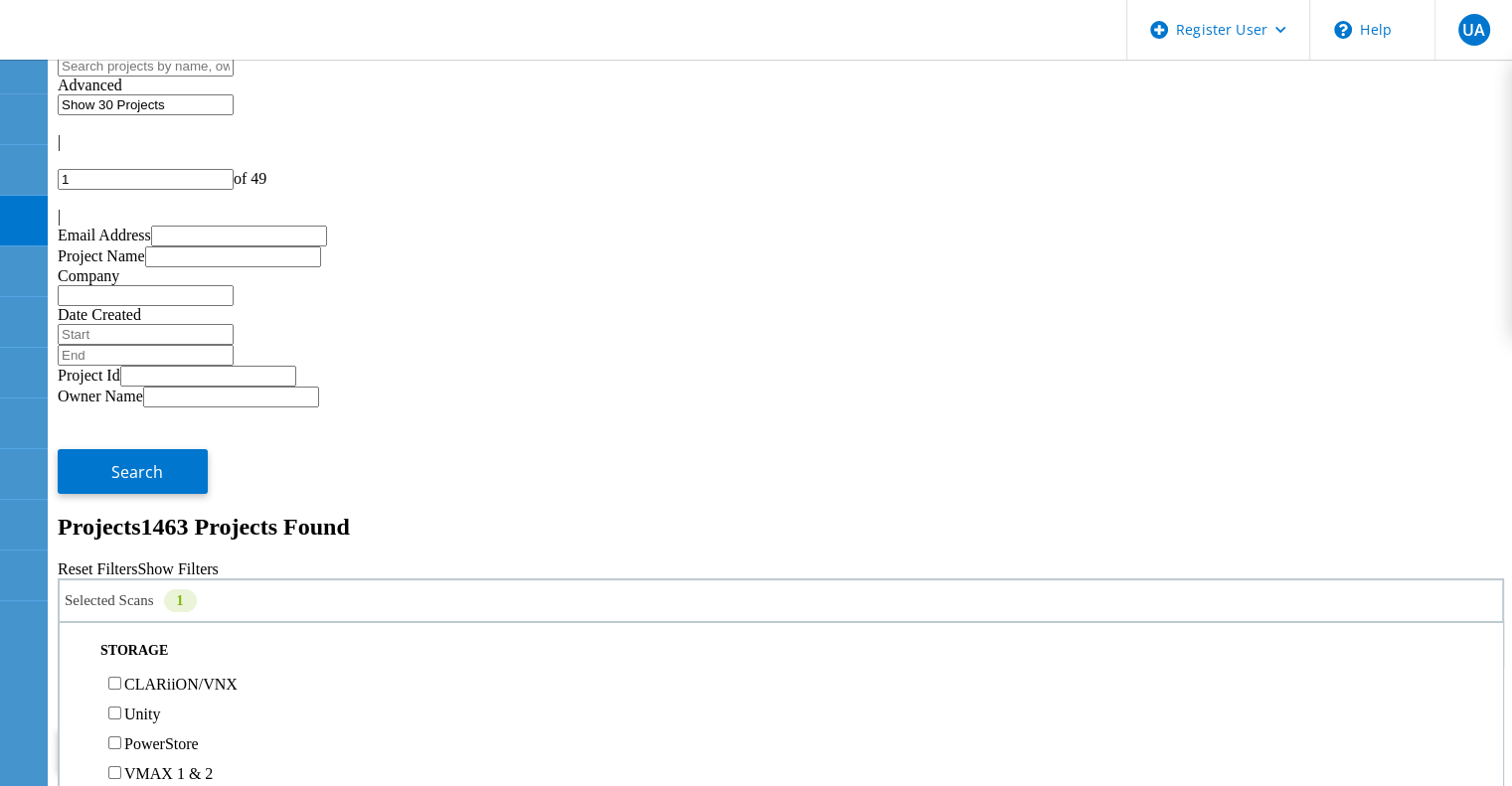 click on "Search" 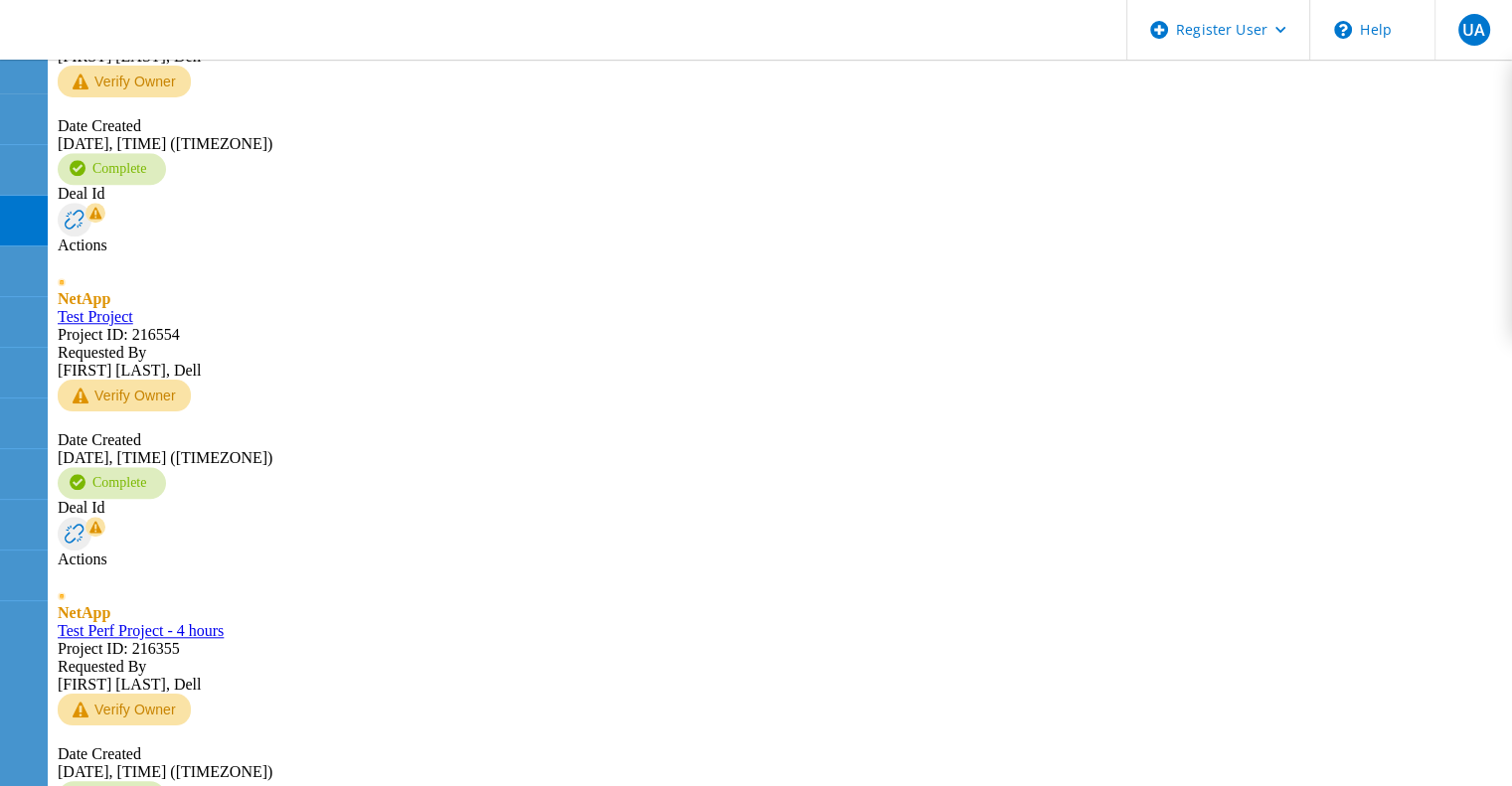 scroll, scrollTop: 1739, scrollLeft: 0, axis: vertical 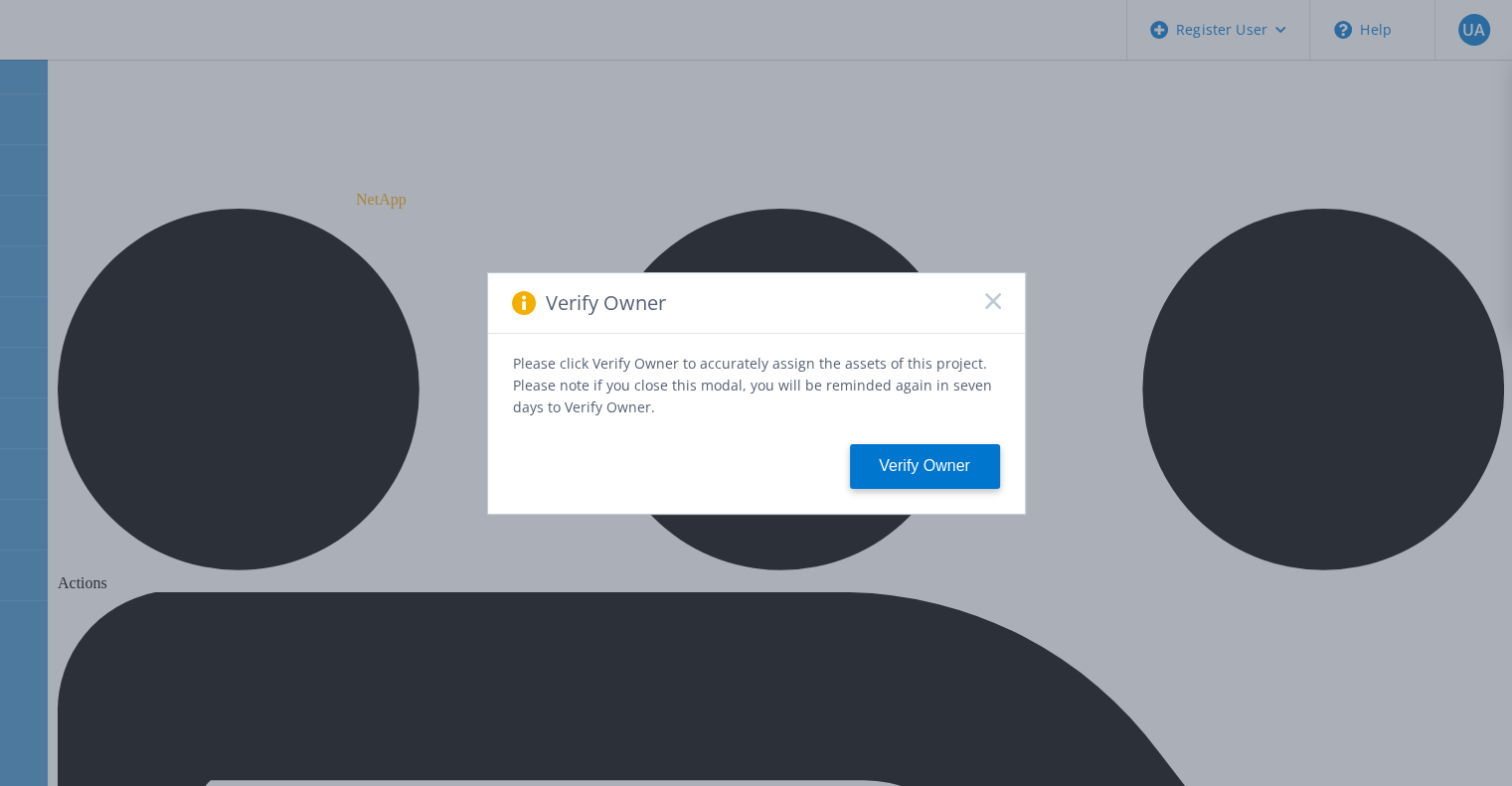 click 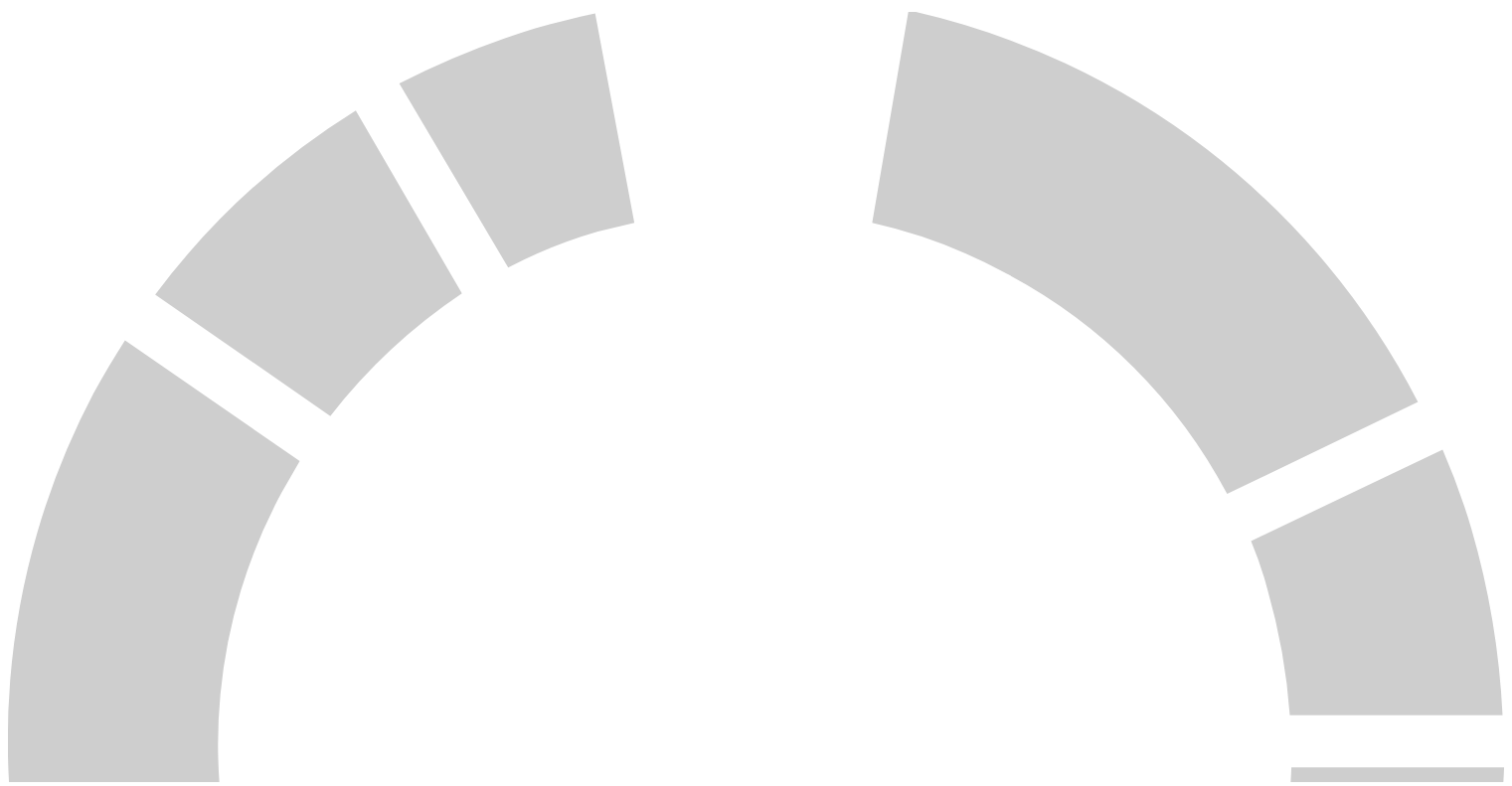 scroll, scrollTop: 0, scrollLeft: 0, axis: both 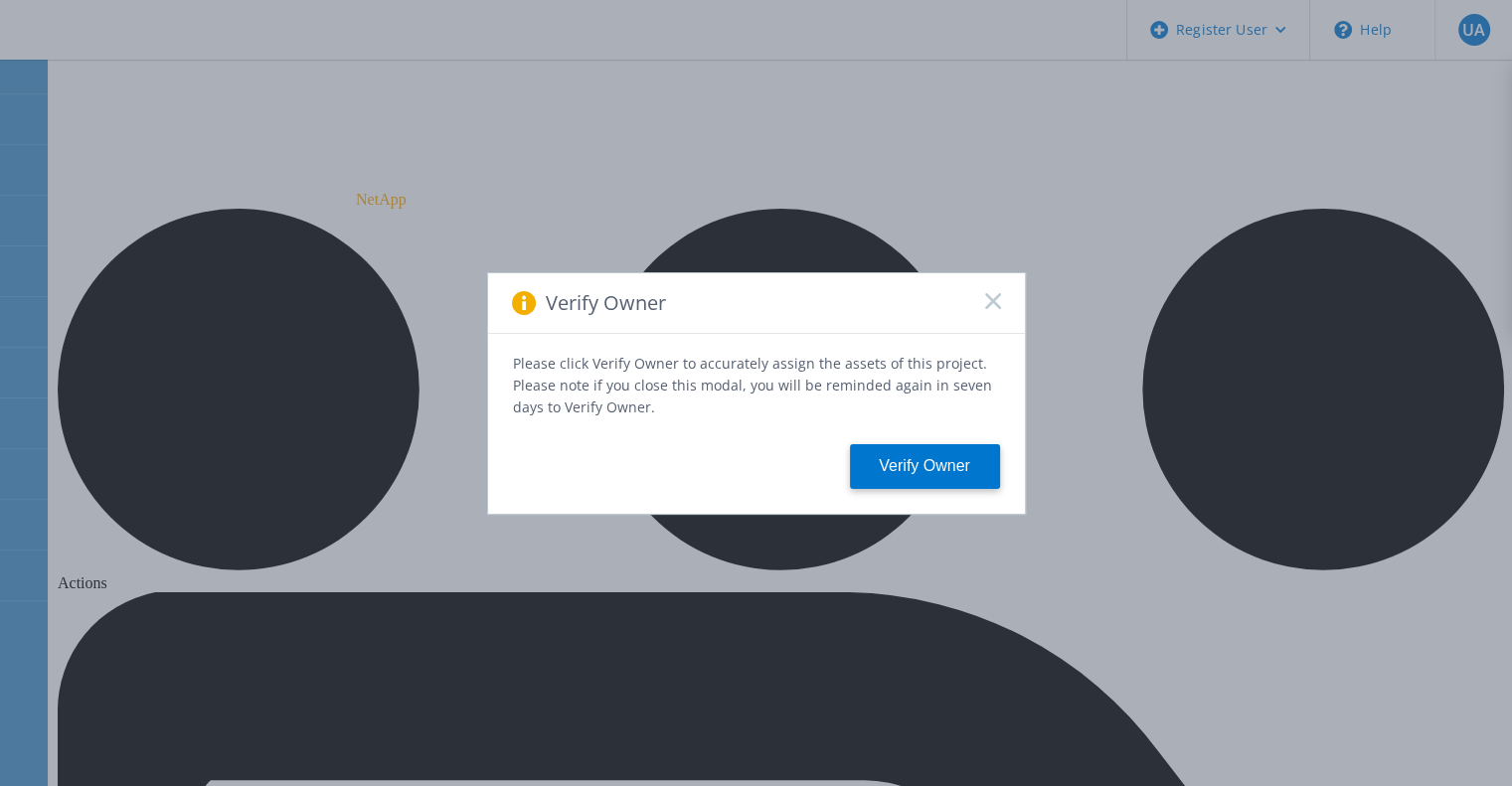 click 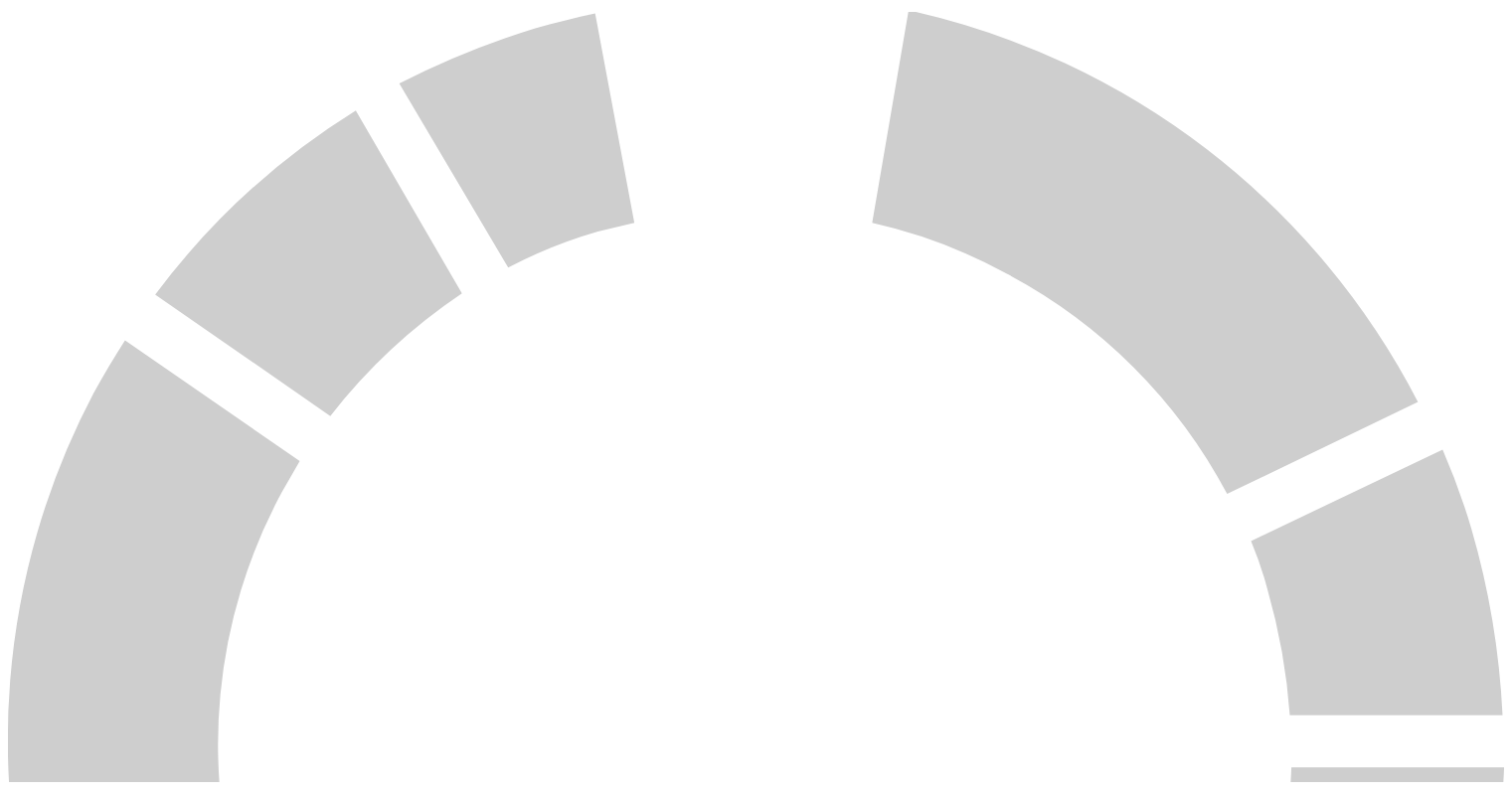 scroll, scrollTop: 0, scrollLeft: 0, axis: both 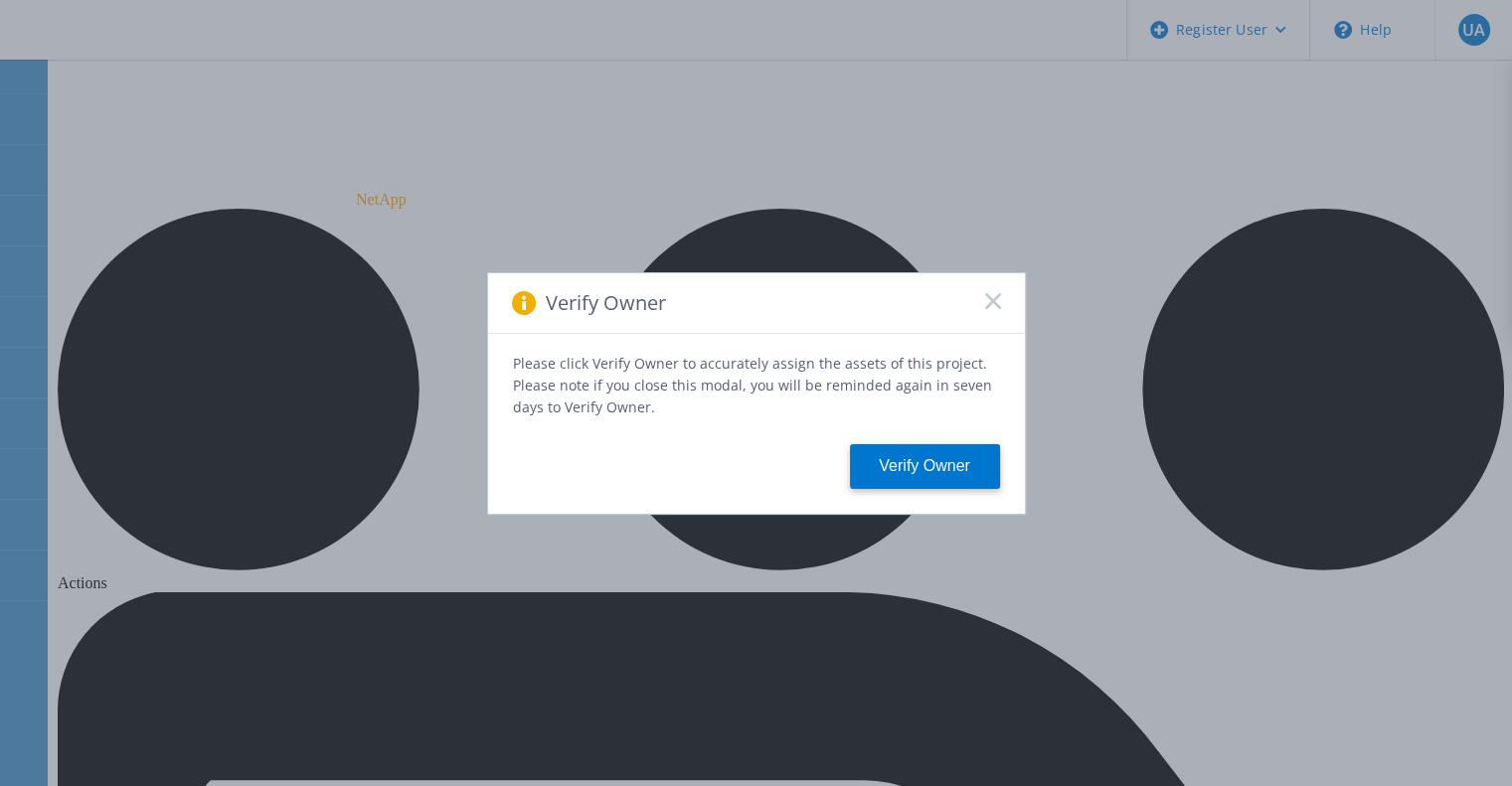 click 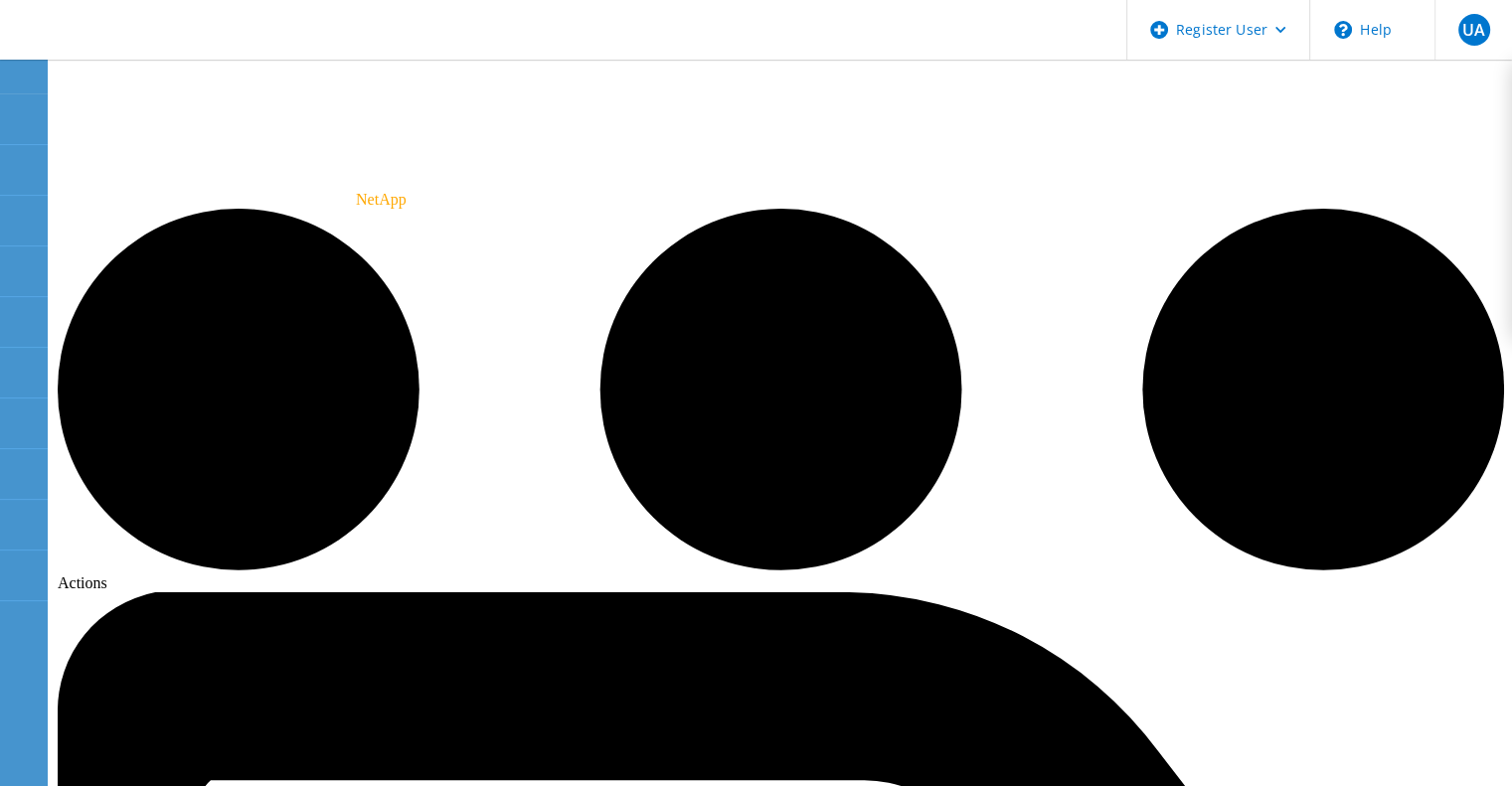 drag, startPoint x: 160, startPoint y: 527, endPoint x: 223, endPoint y: 522, distance: 63.1981 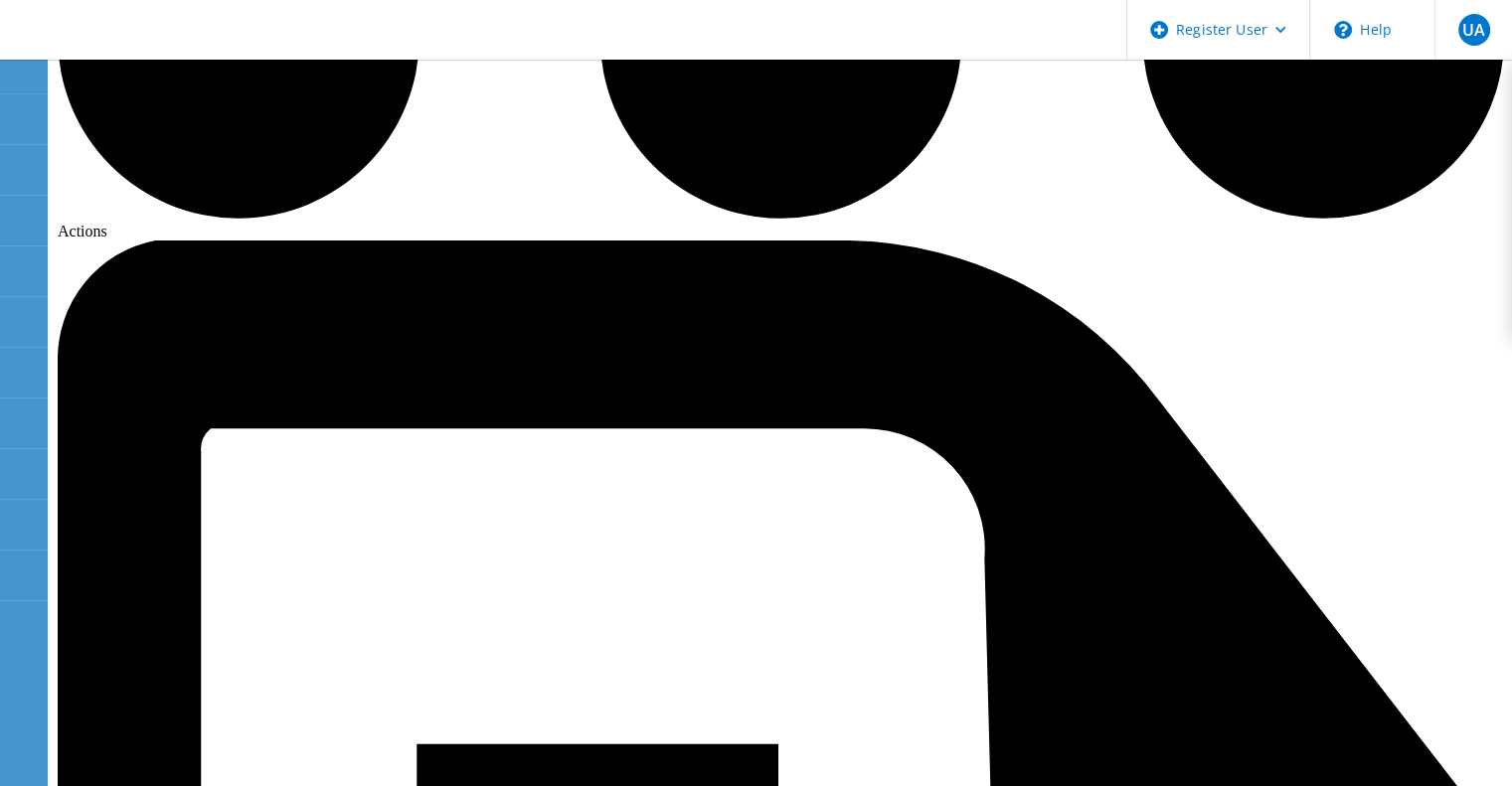 scroll, scrollTop: 0, scrollLeft: 0, axis: both 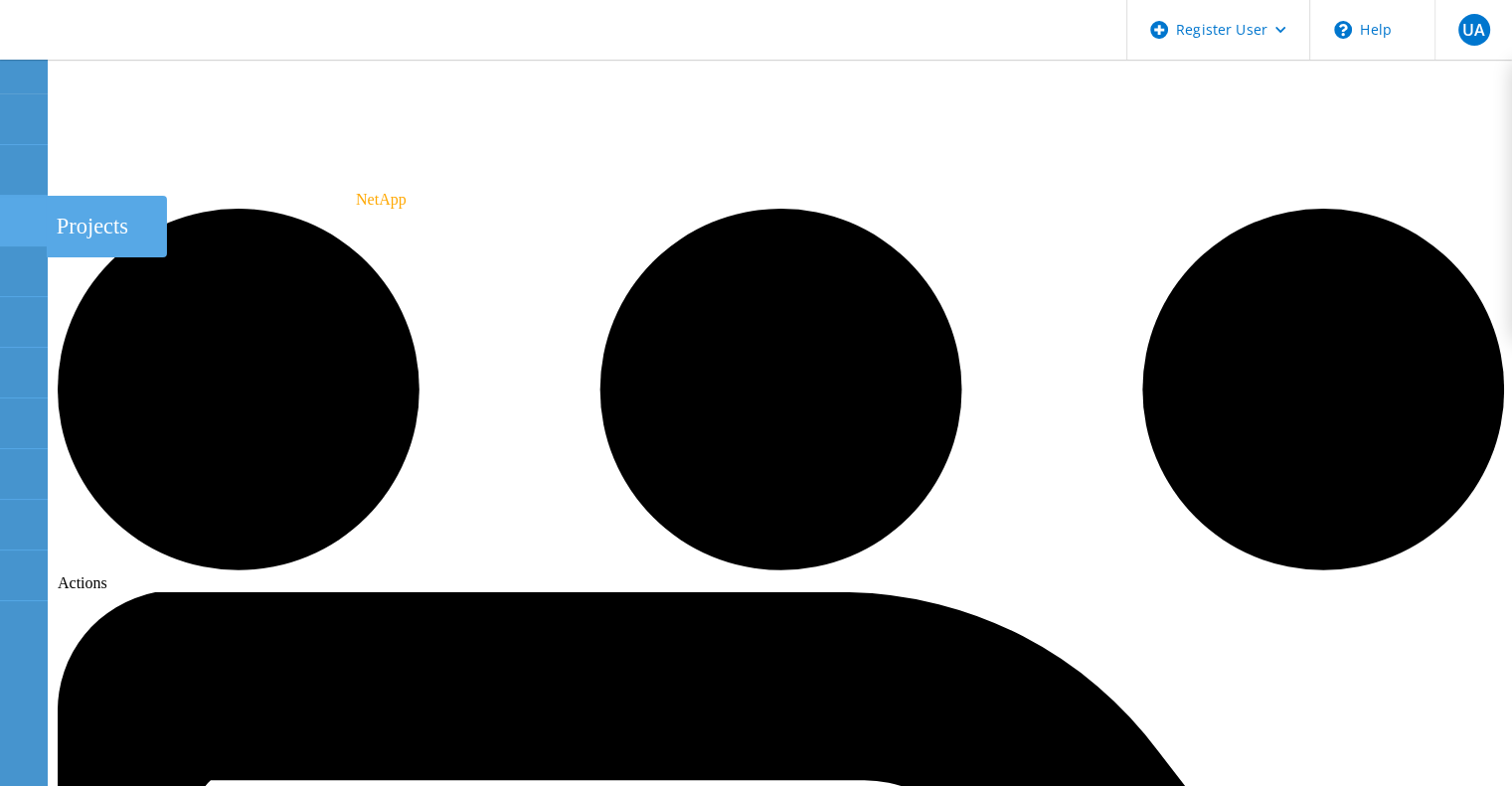click 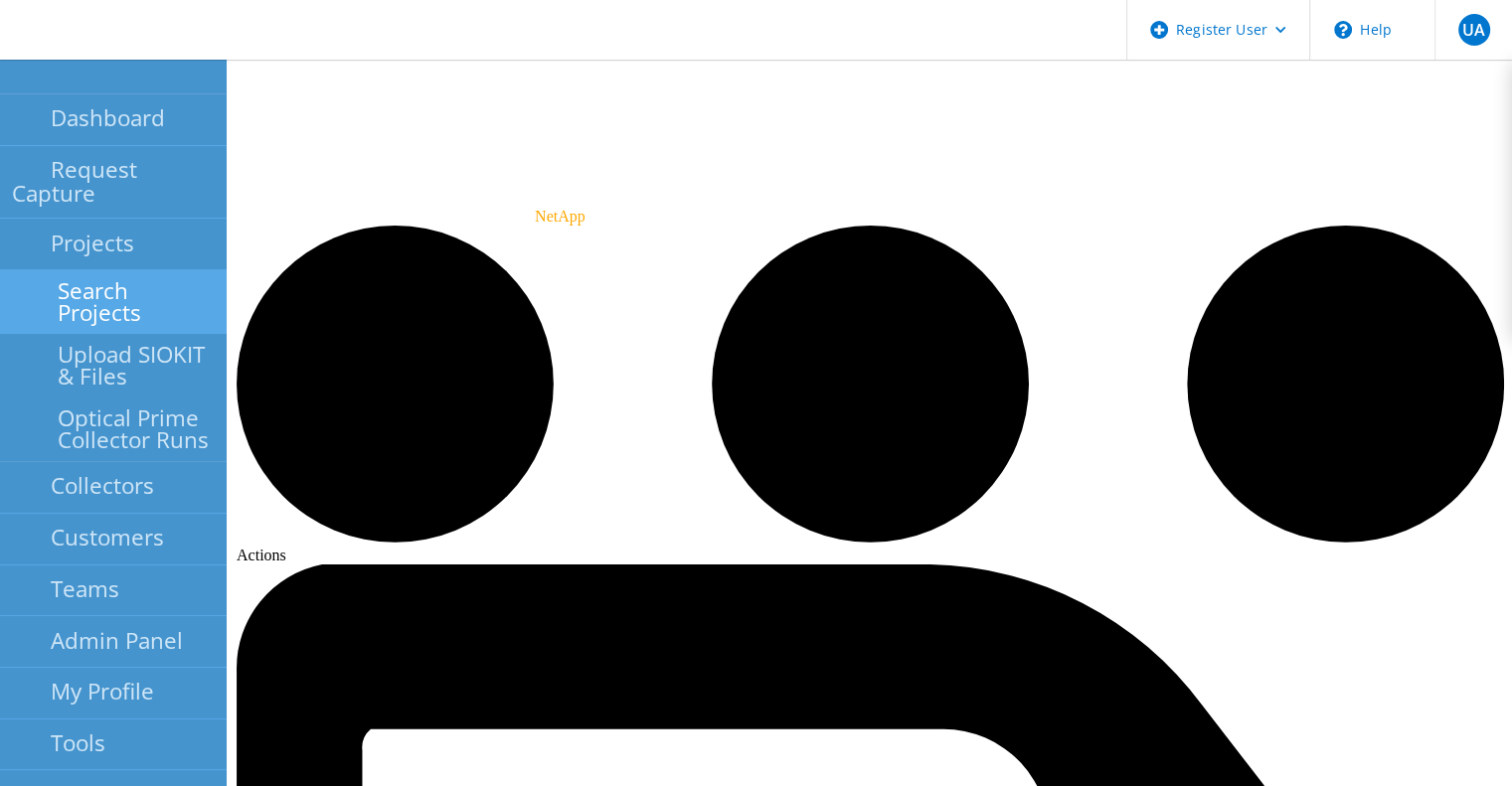 click on "Search Projects" at bounding box center [113, 302] 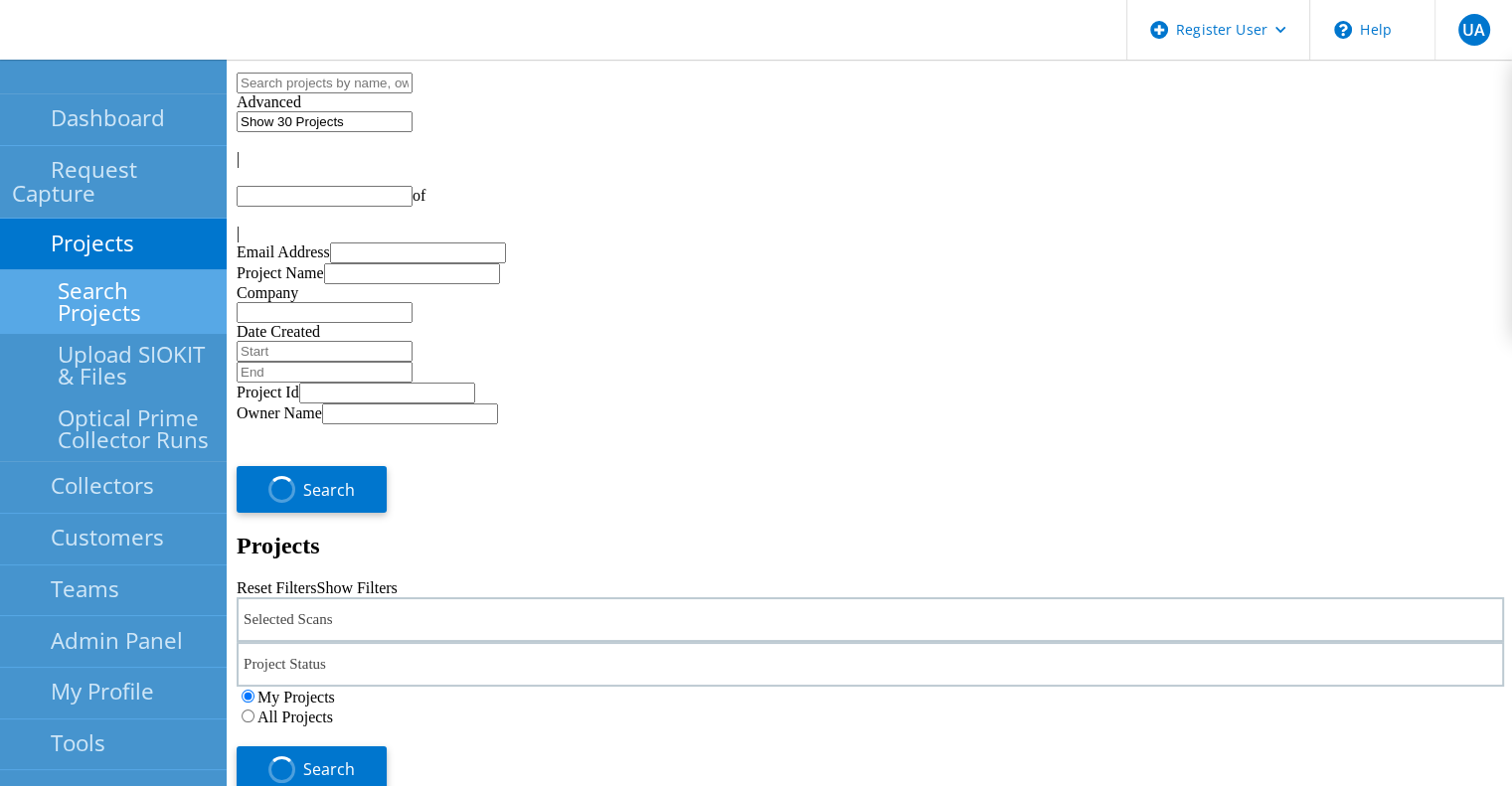 type on "1" 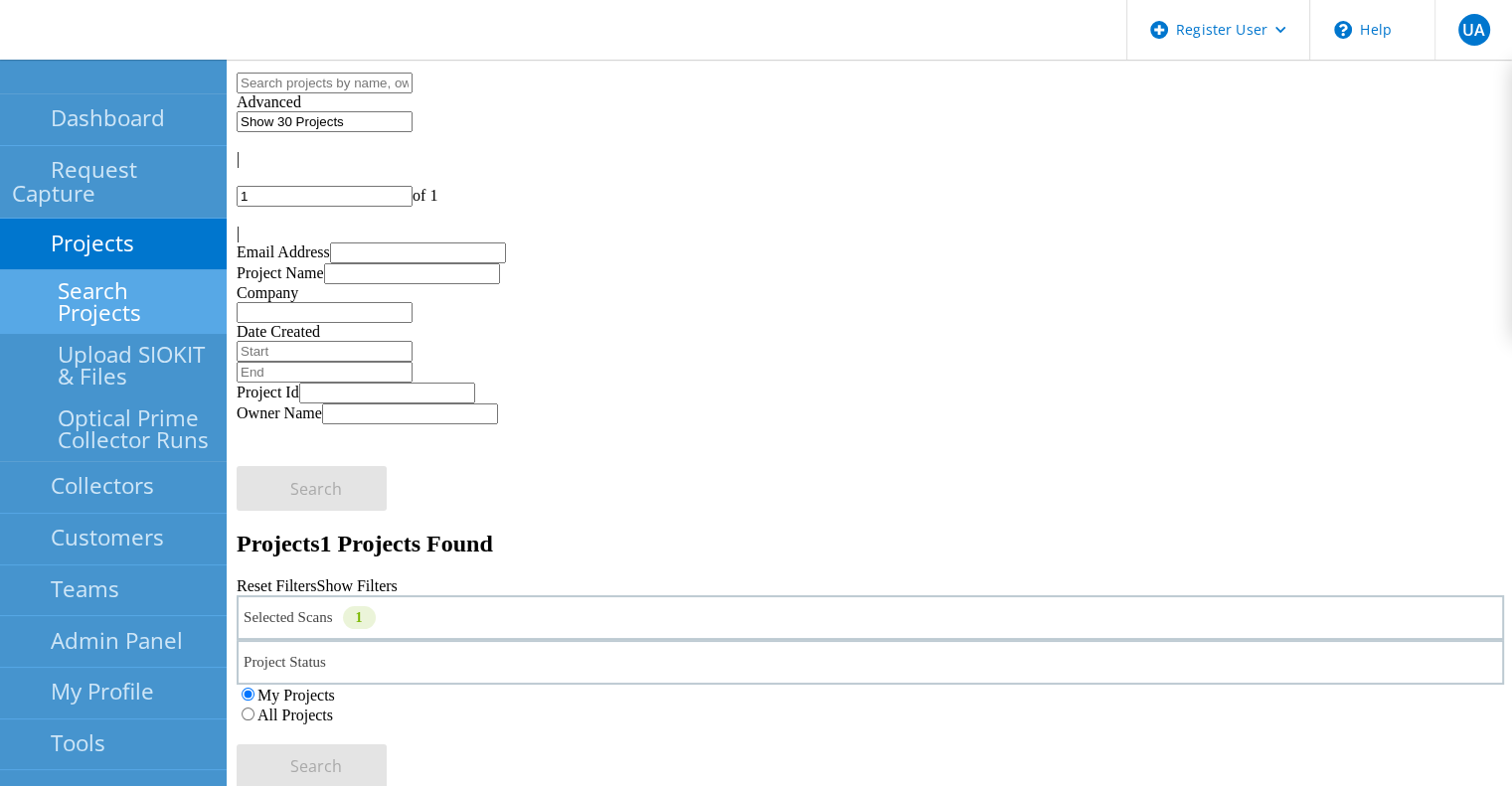 click on "All Projects" 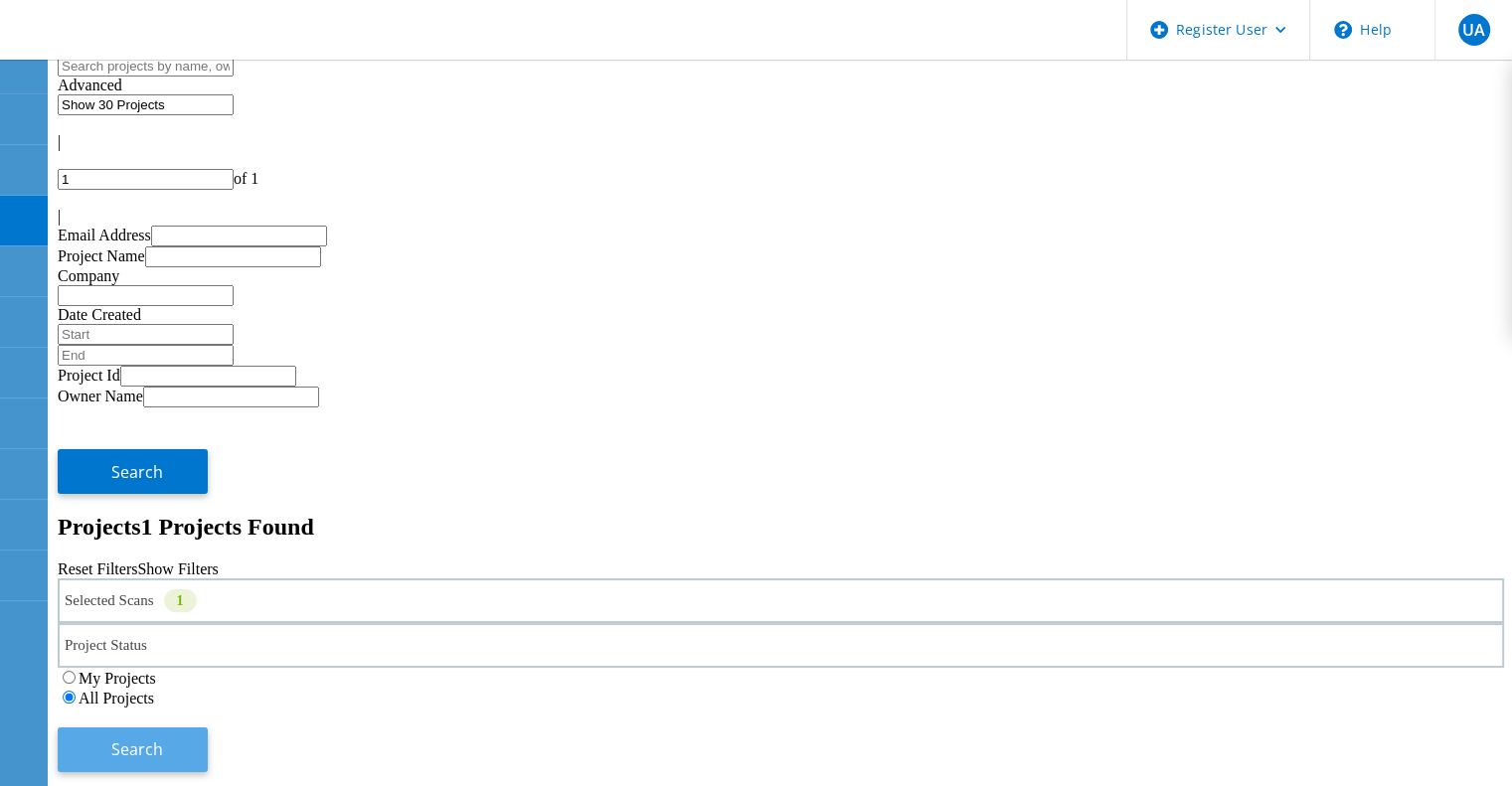 click on "Search" 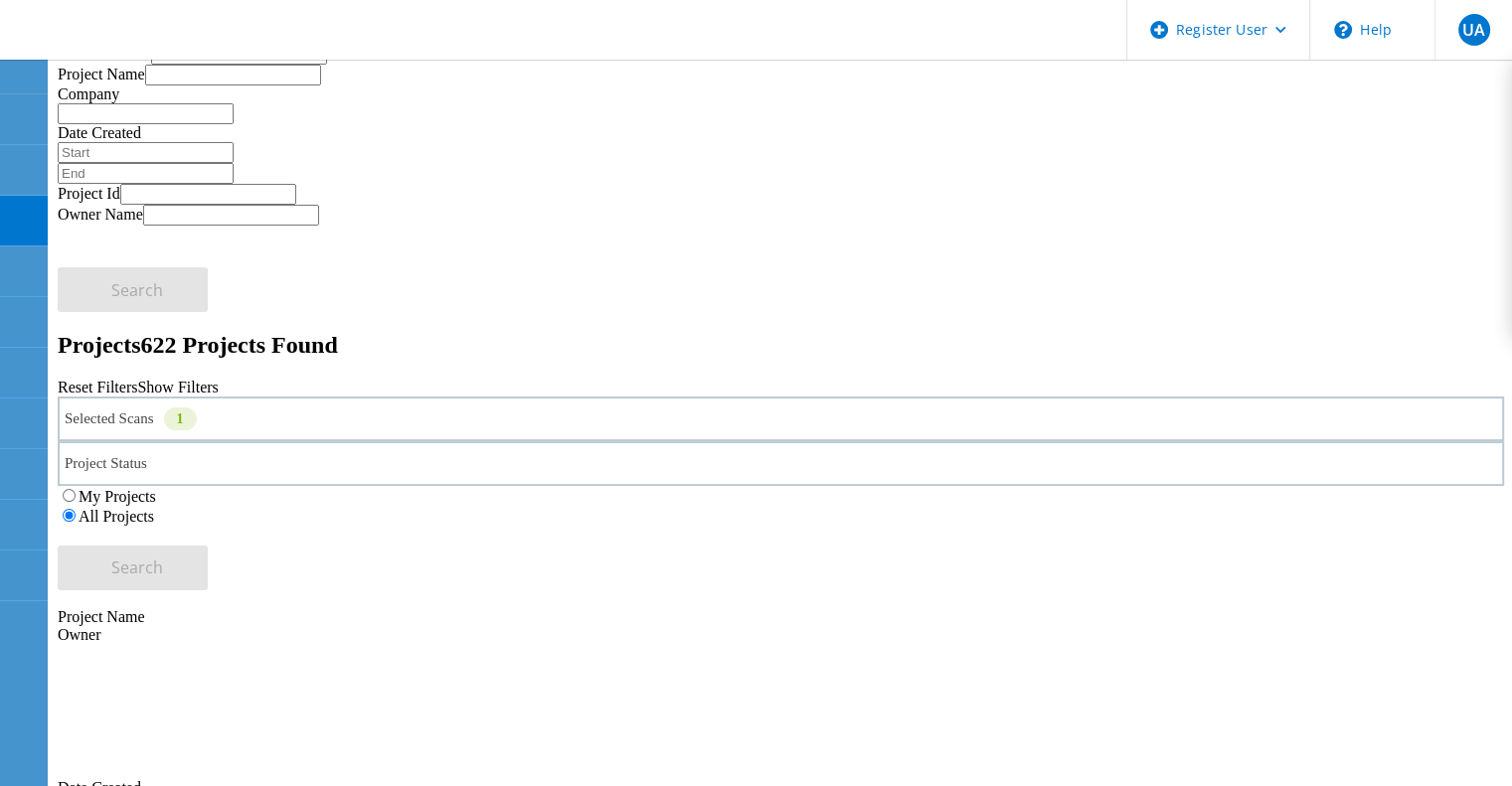scroll, scrollTop: 183, scrollLeft: 0, axis: vertical 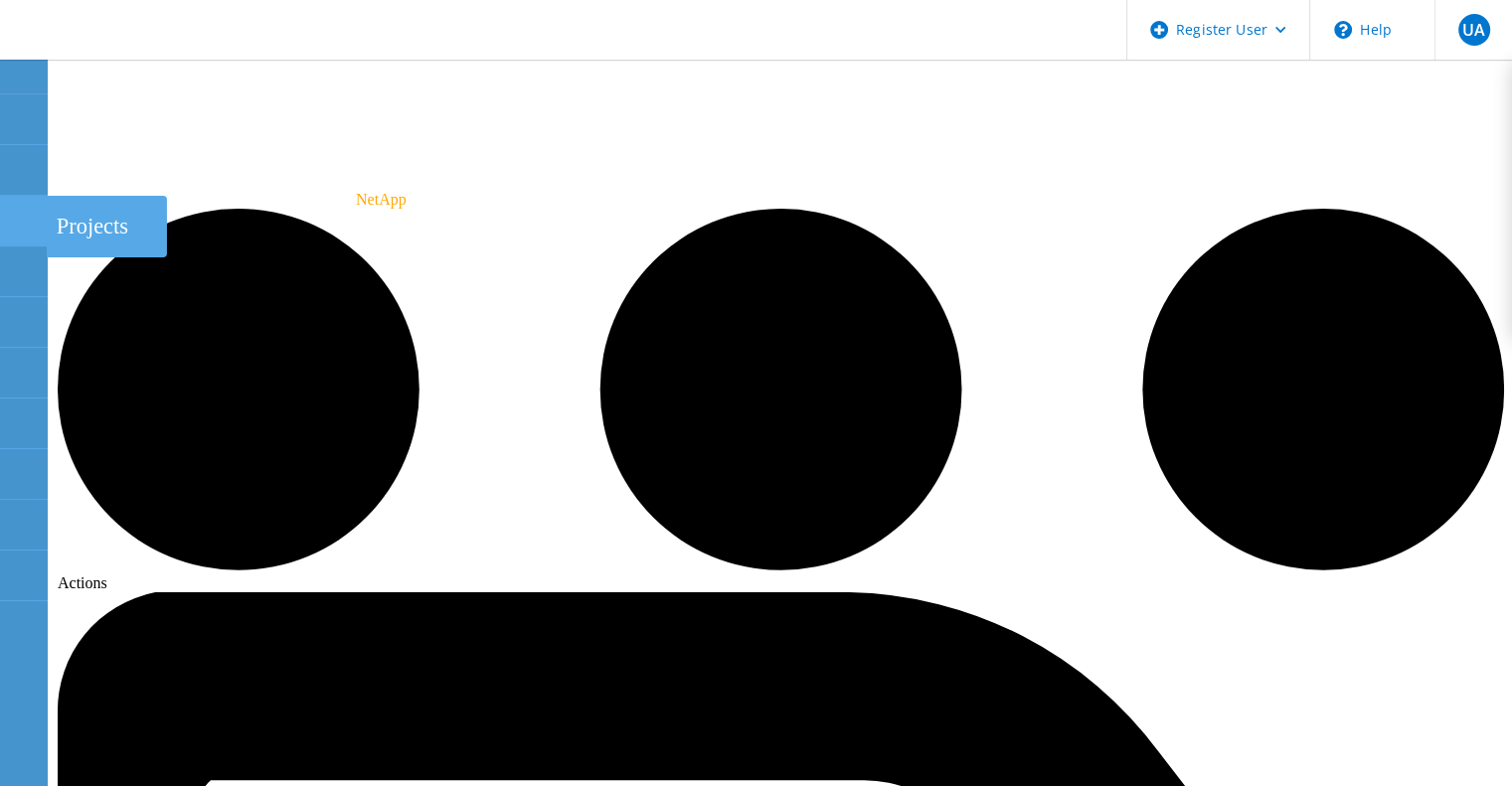 click on "Projects" at bounding box center [-66, 221] 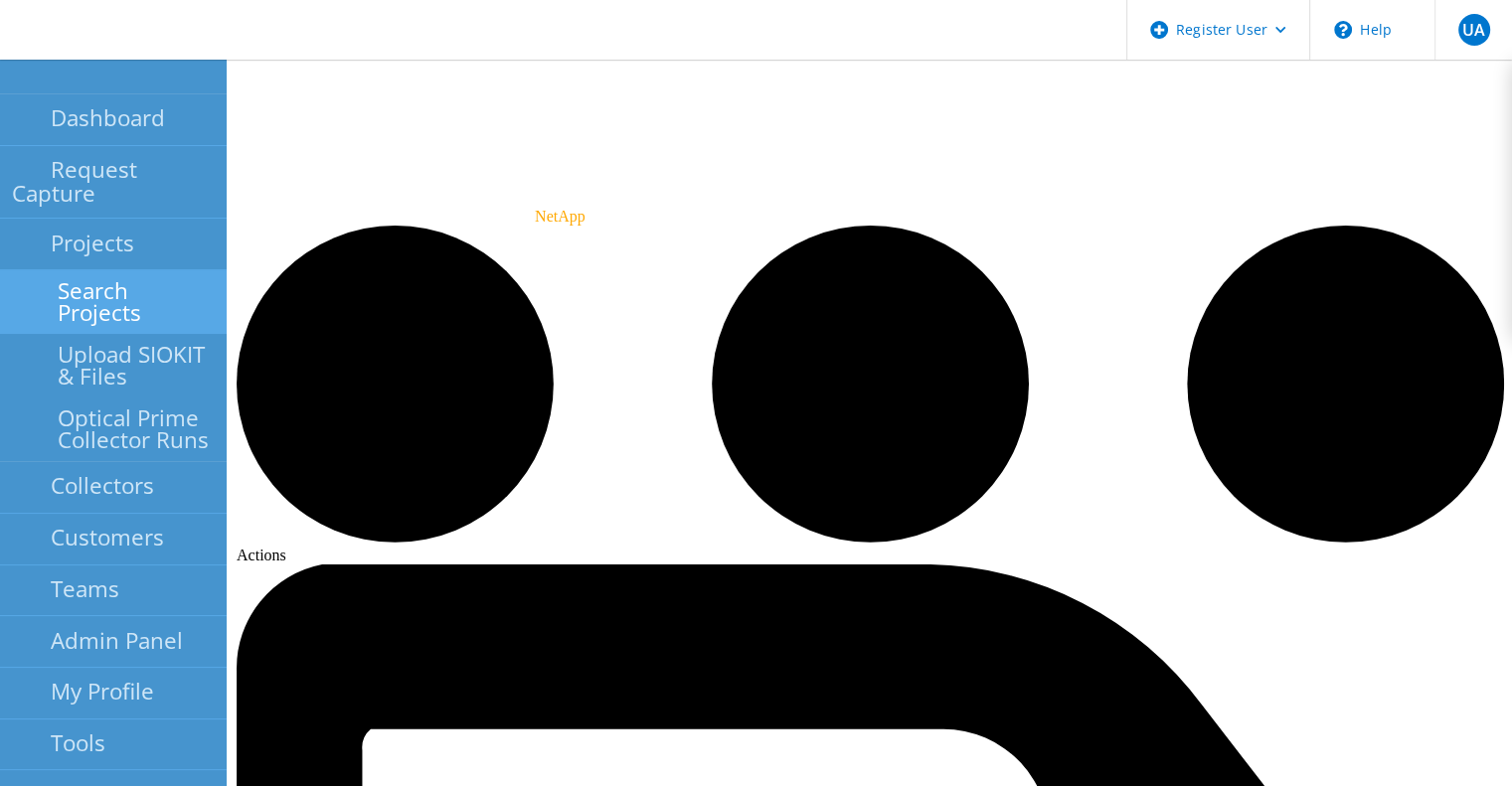 click on "Search Projects" at bounding box center [113, 302] 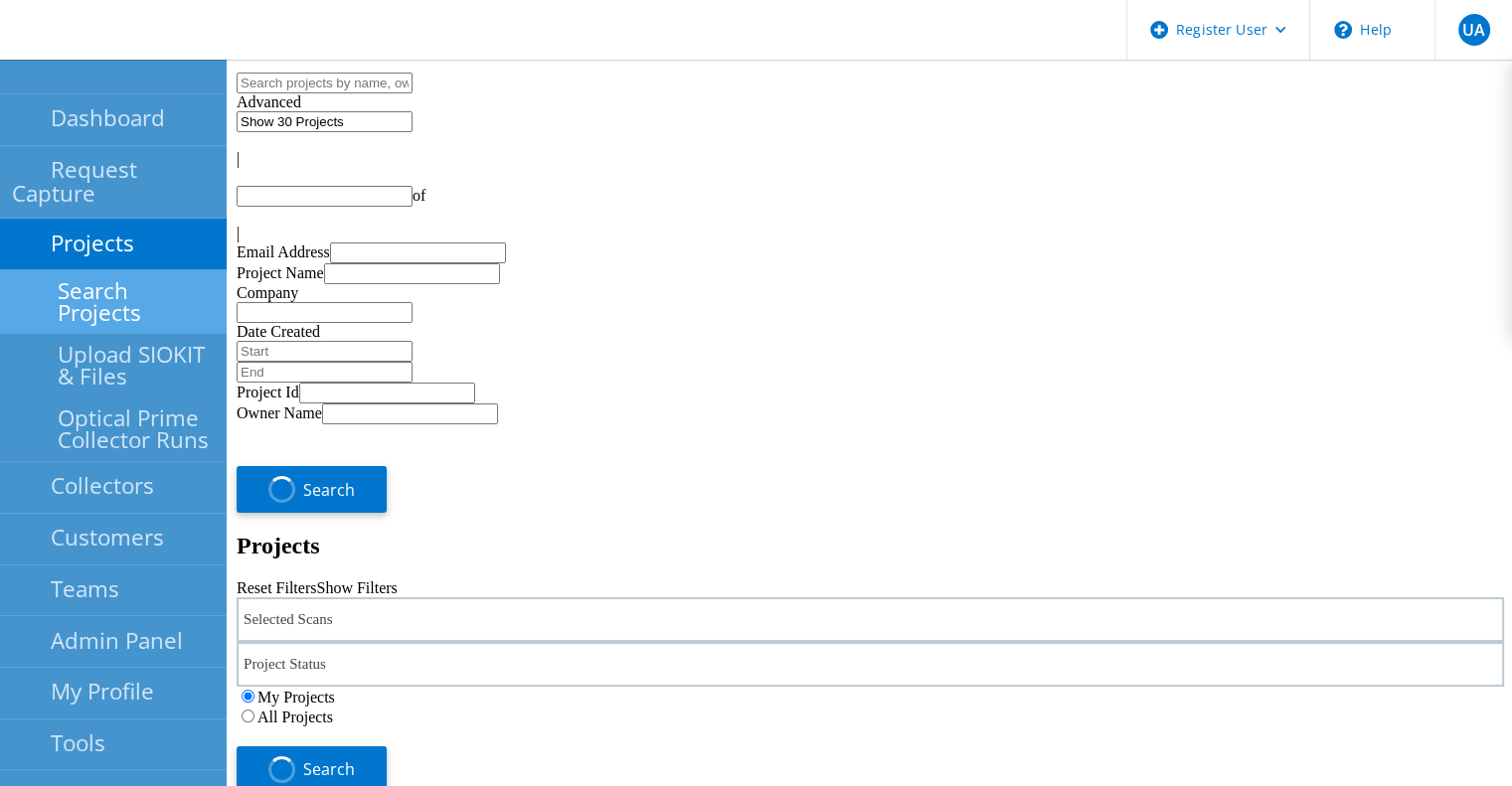 type on "1" 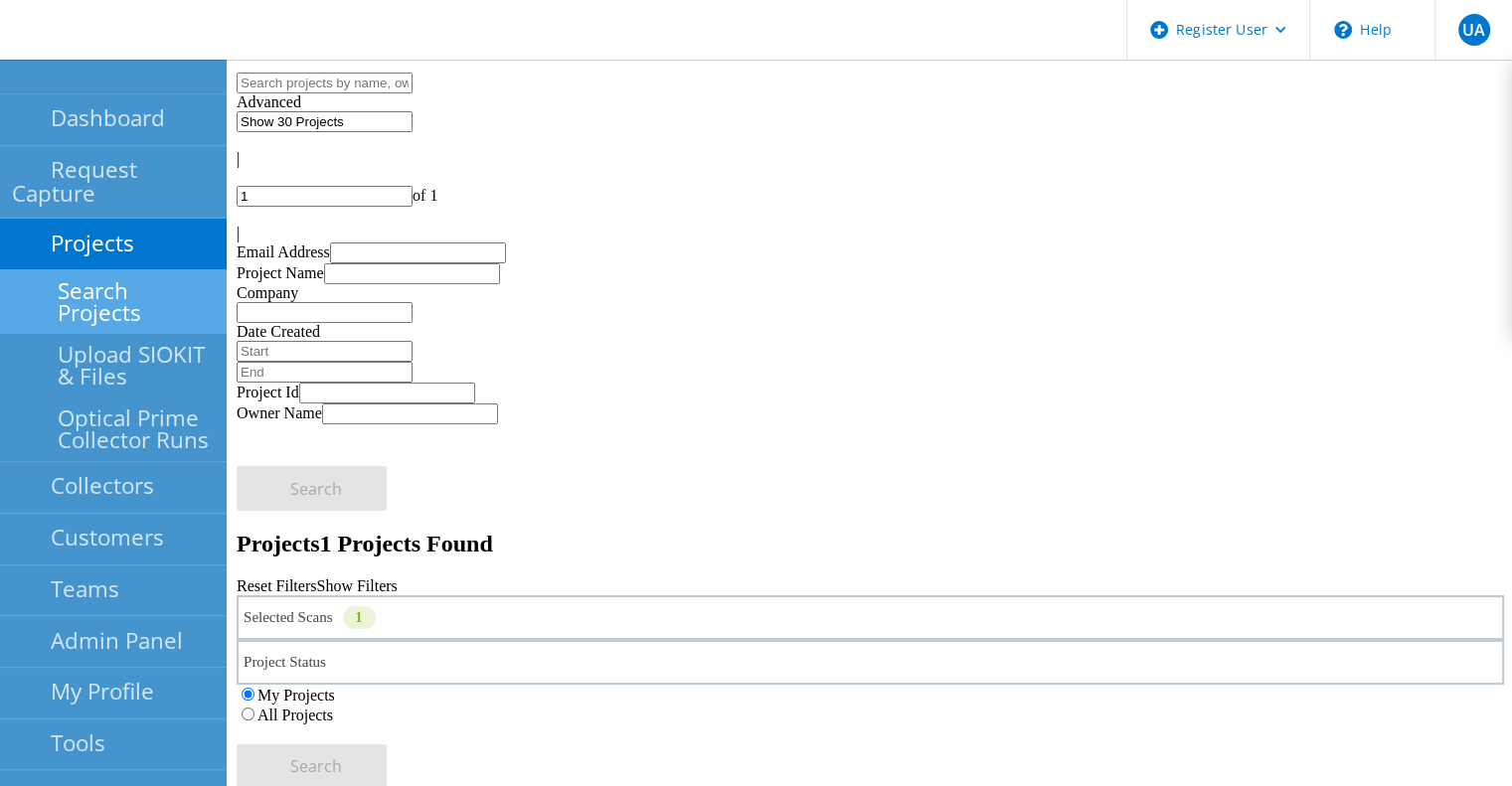 click on "All Projects" 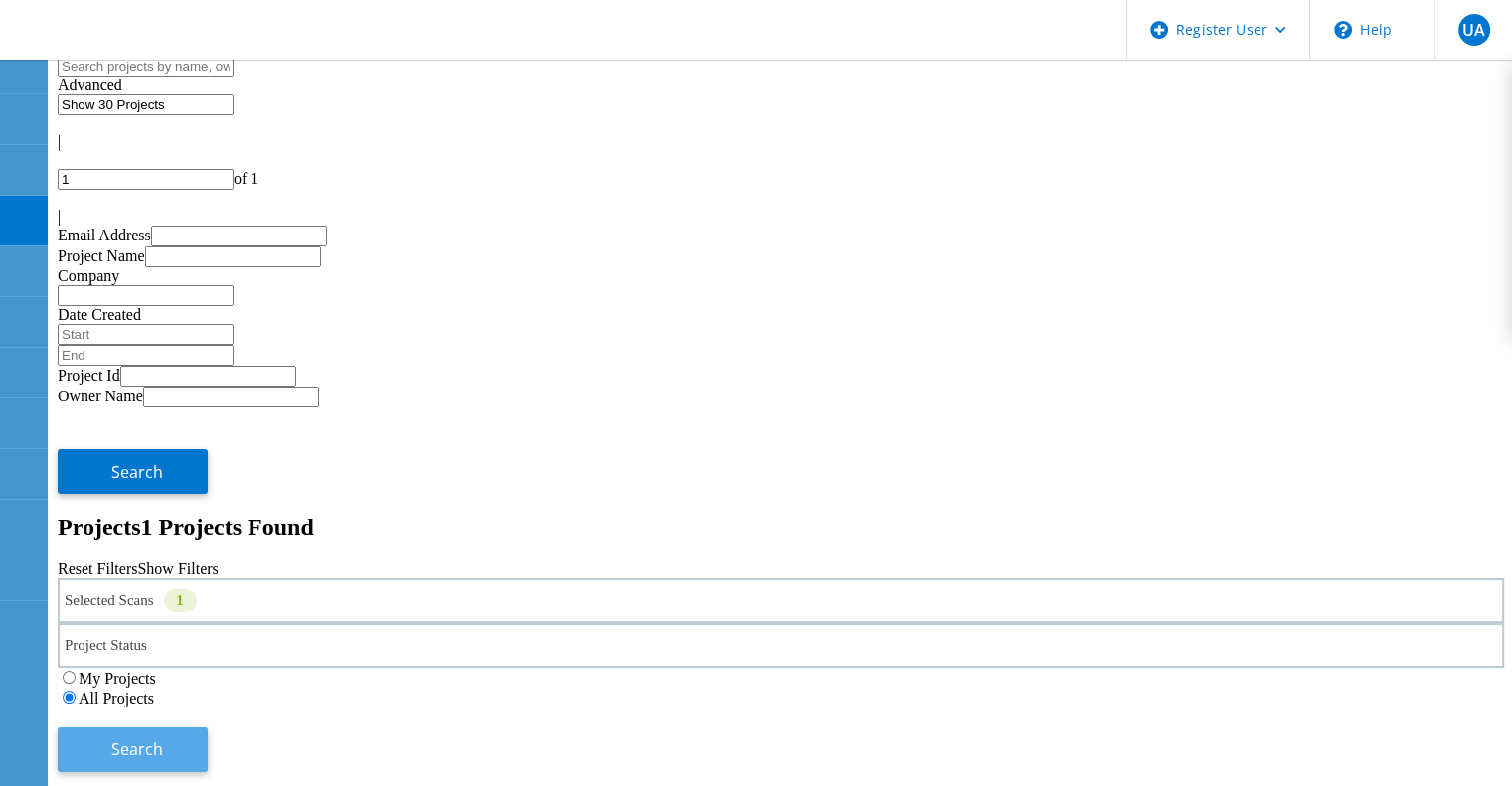 click on "Search" 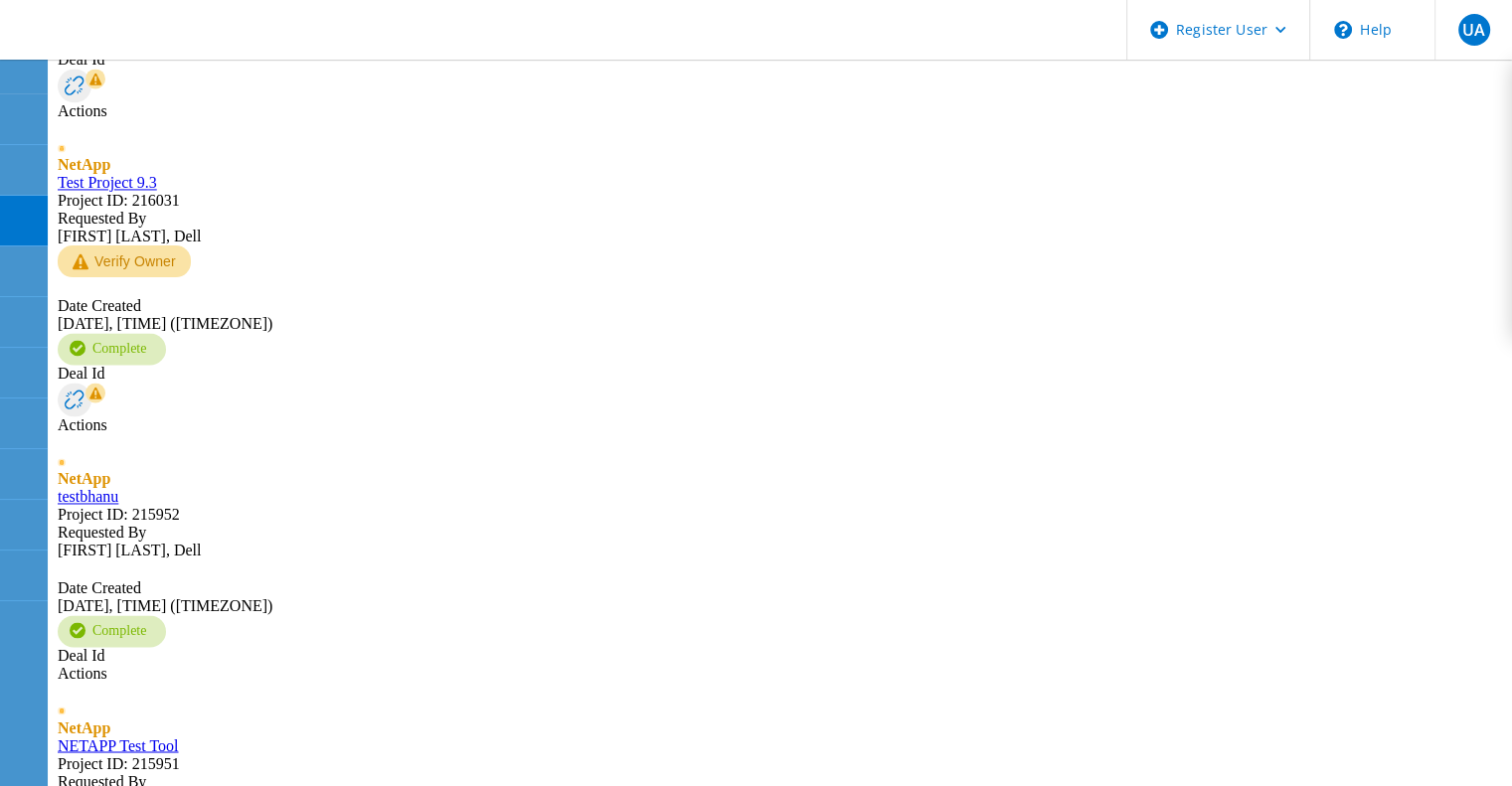 scroll, scrollTop: 3065, scrollLeft: 0, axis: vertical 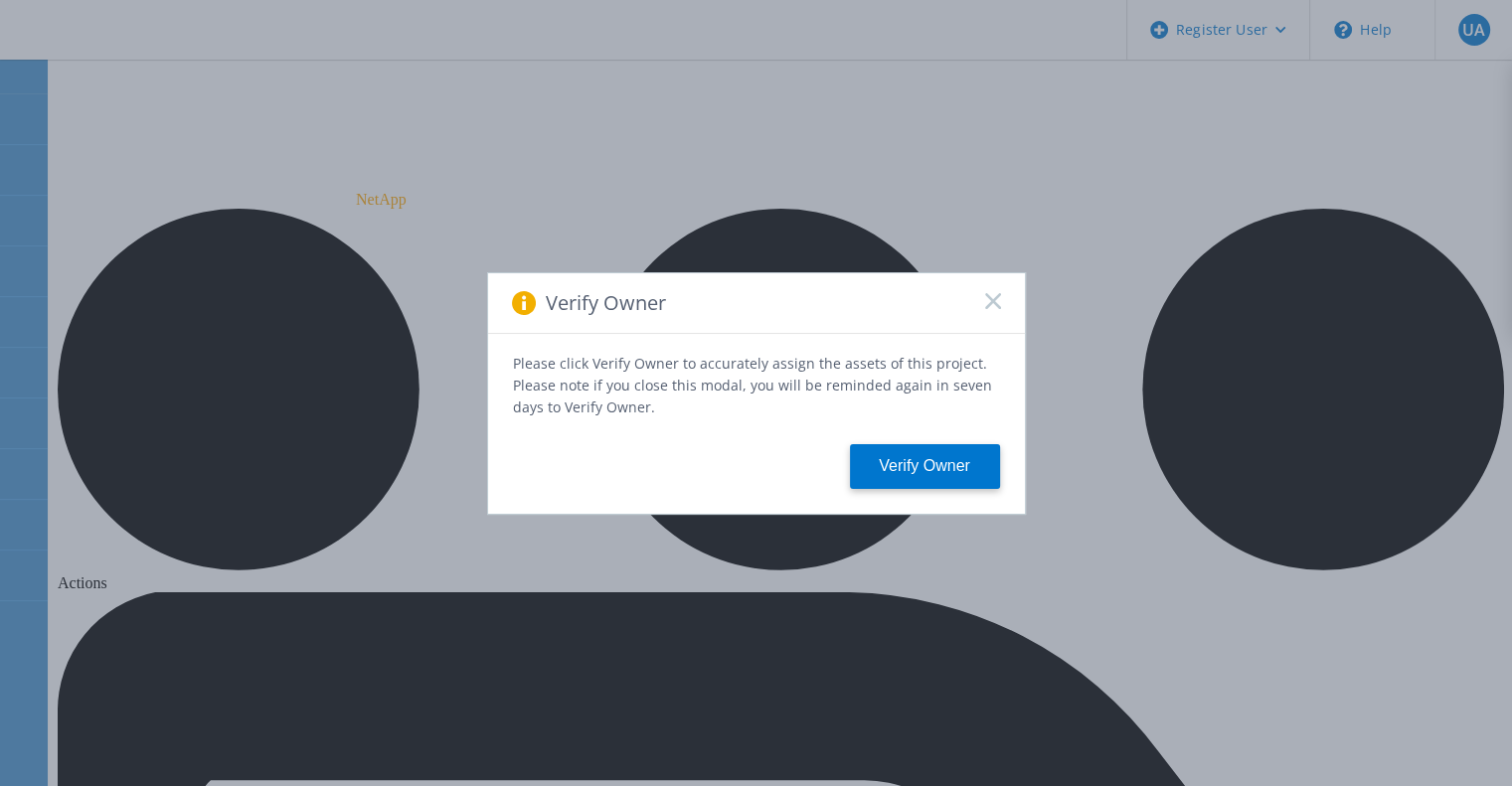 click 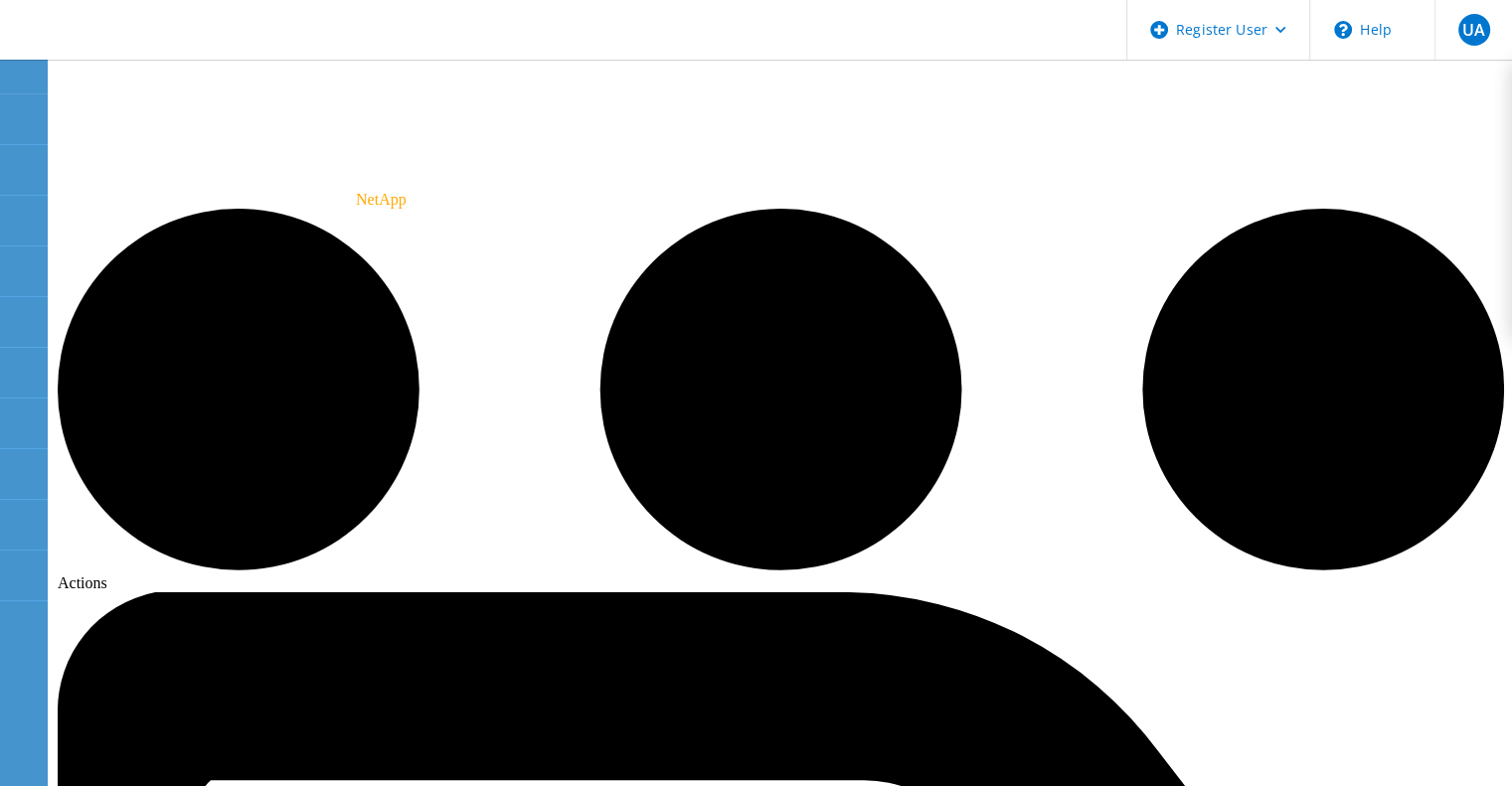 click on "Shelves 1" 